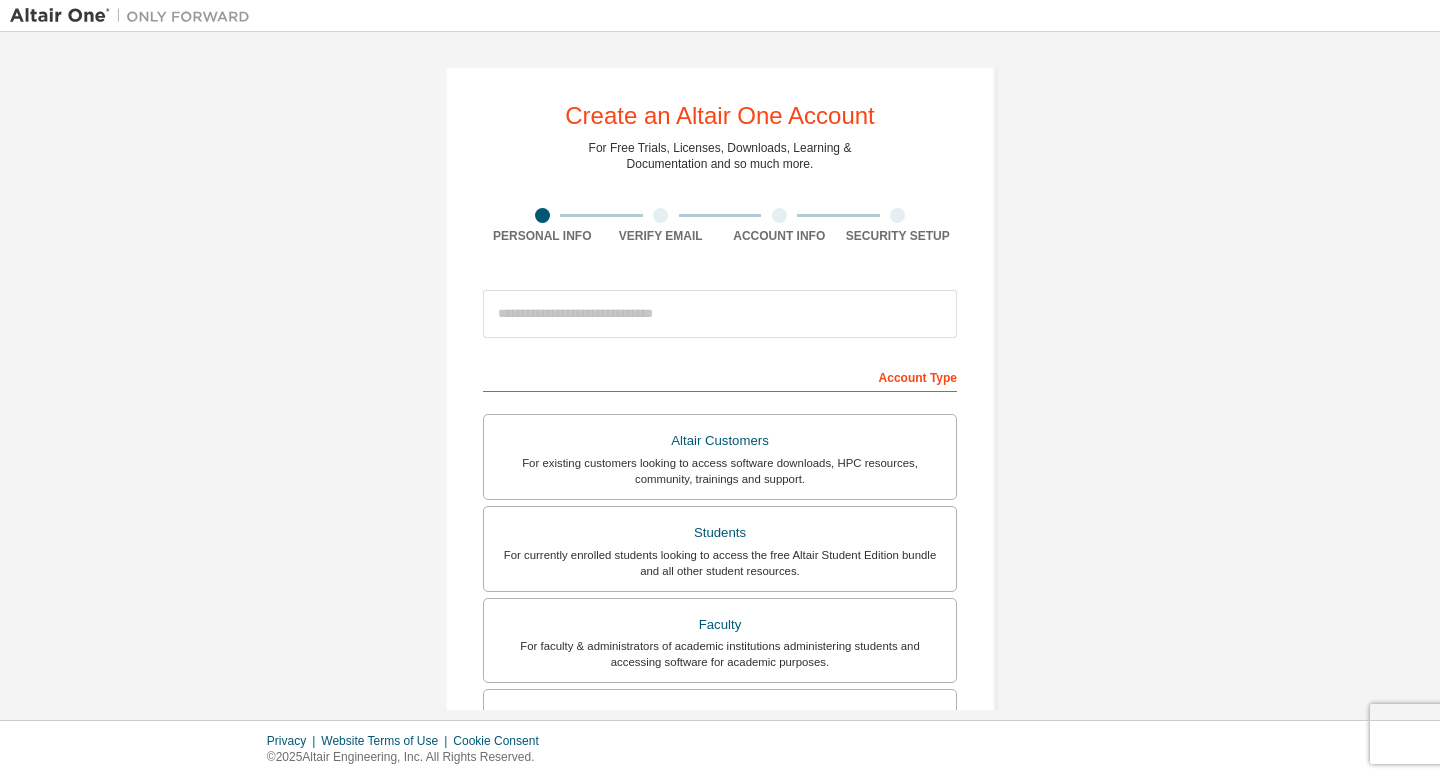 scroll, scrollTop: 0, scrollLeft: 0, axis: both 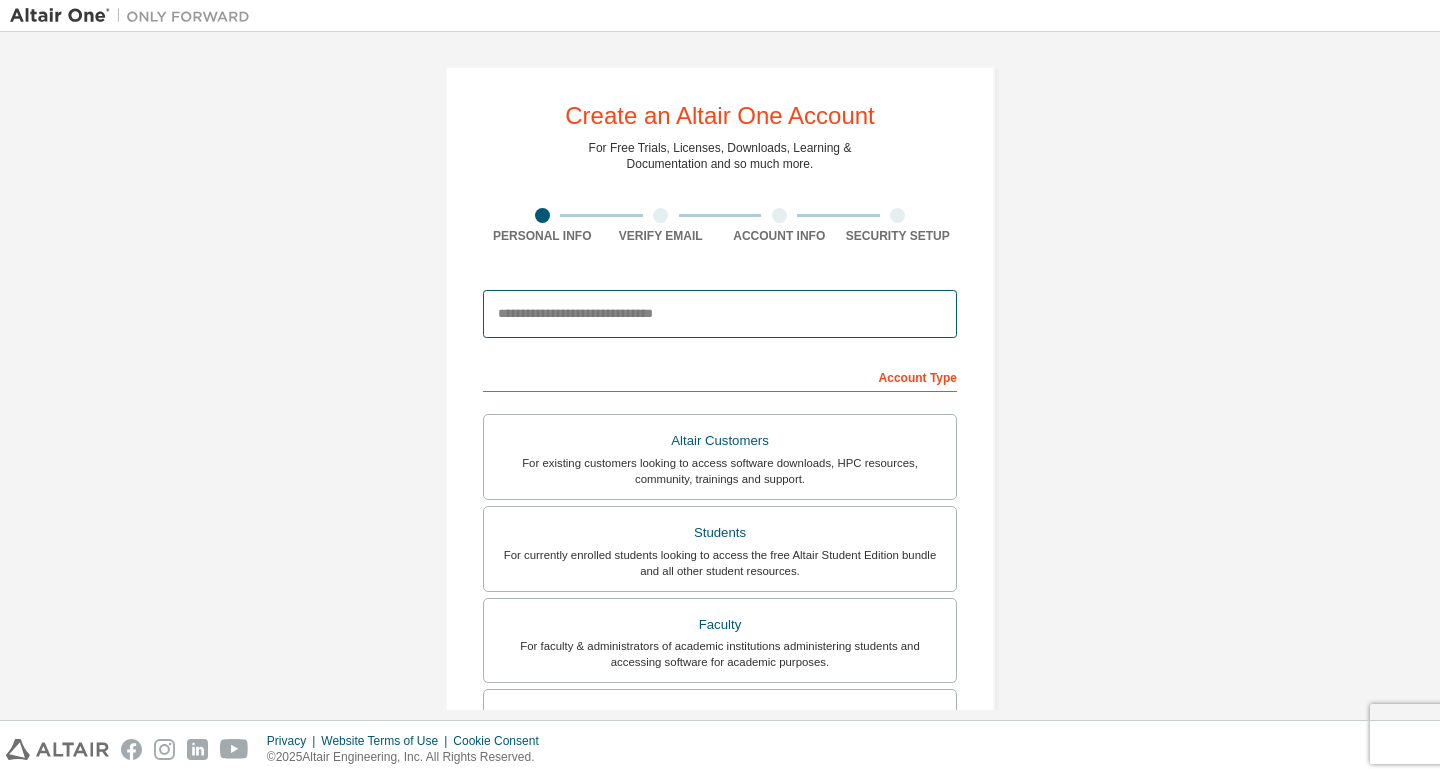 click at bounding box center (720, 314) 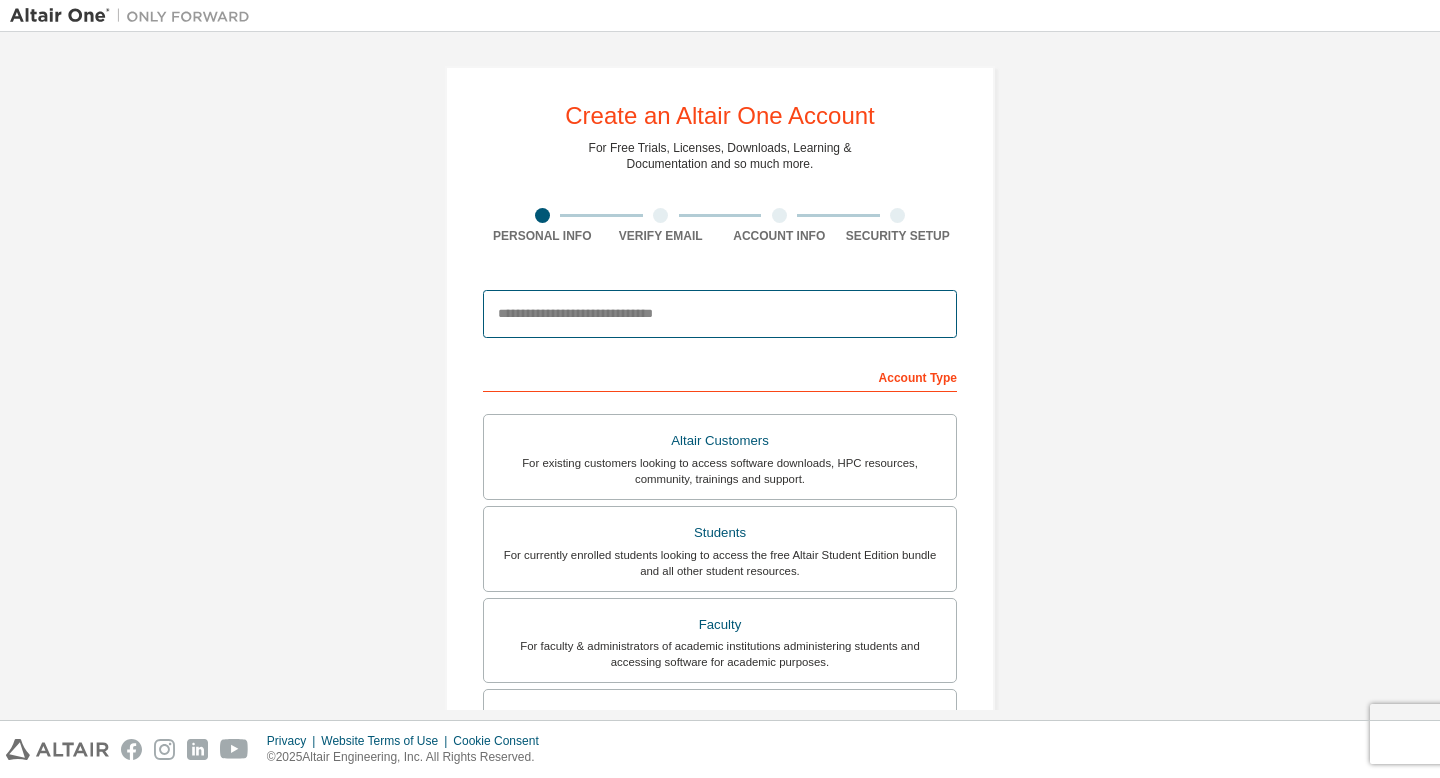 type on "**********" 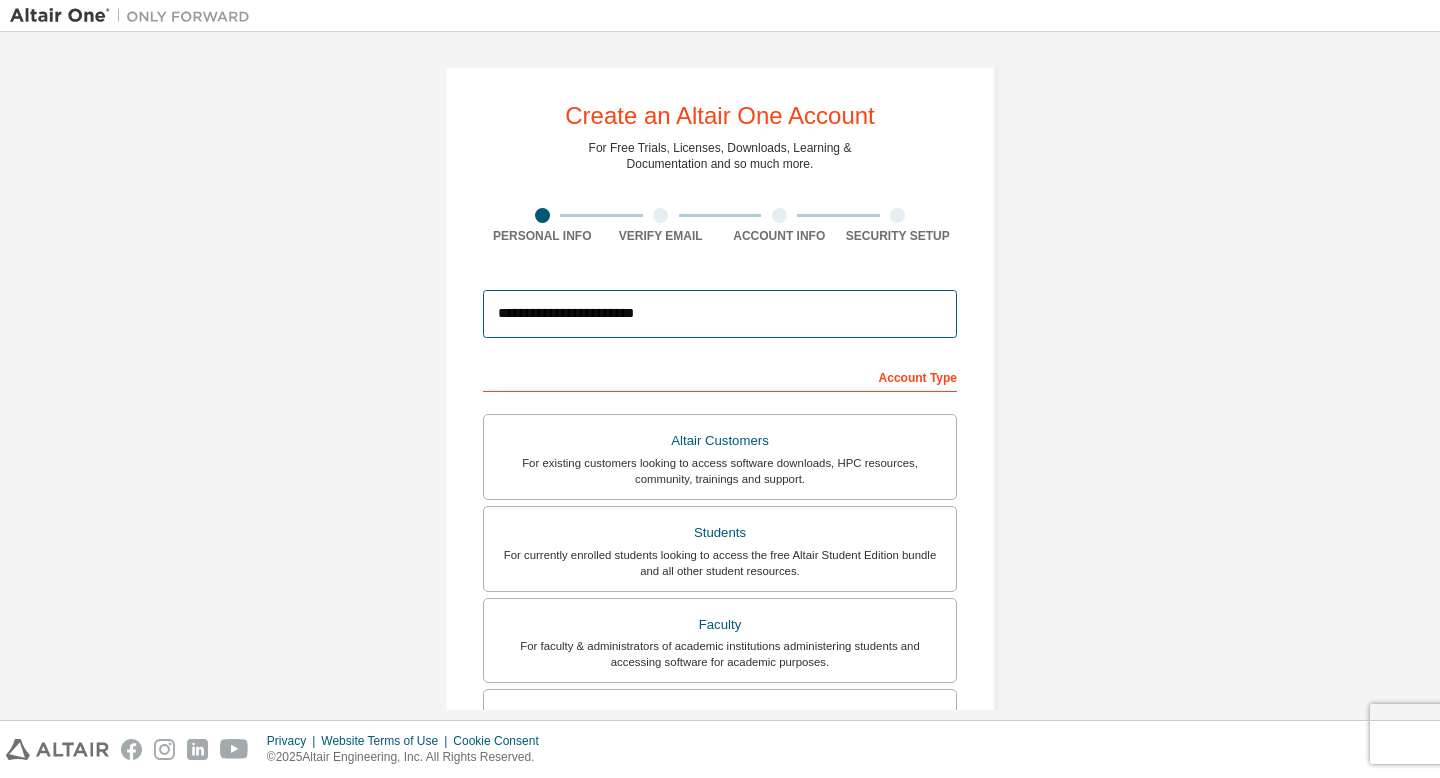 type on "******" 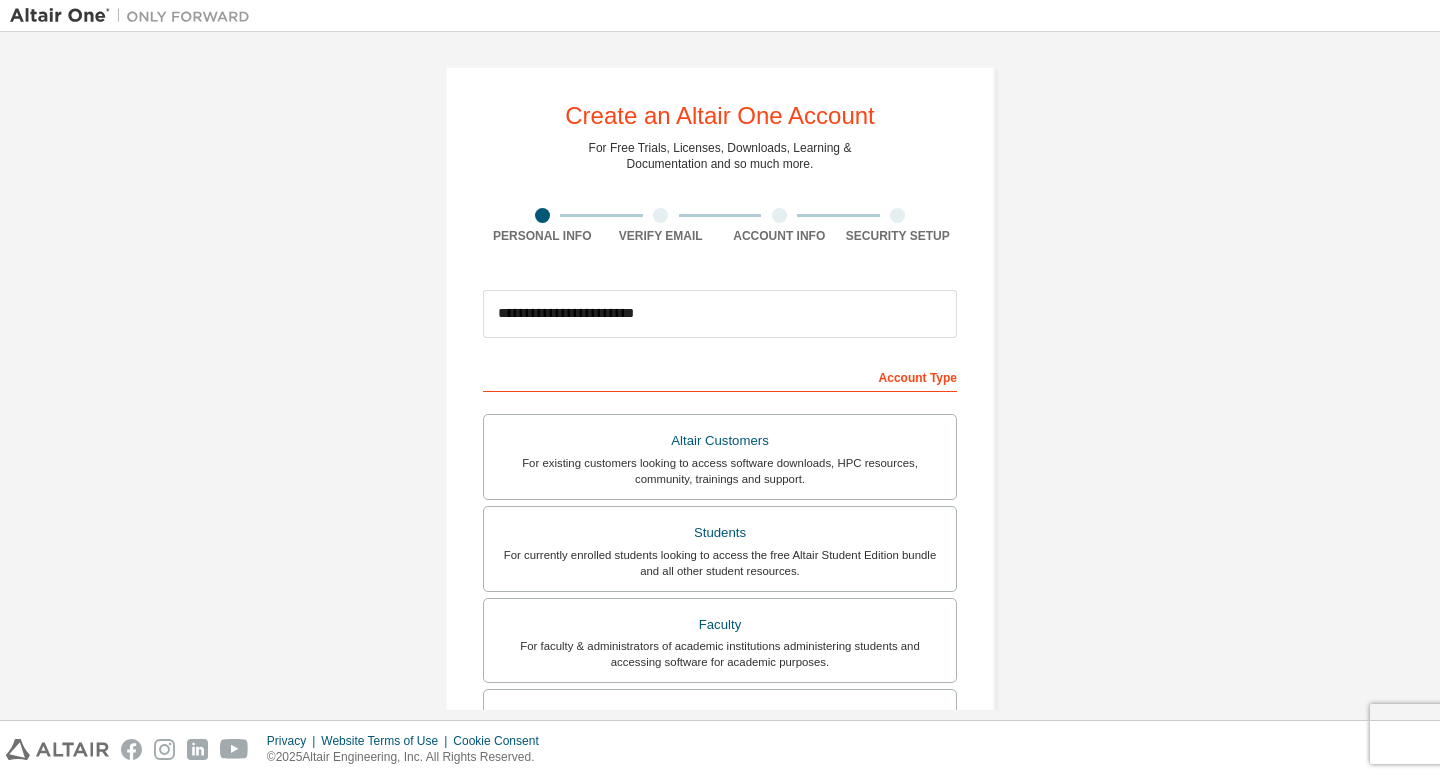 type on "*********" 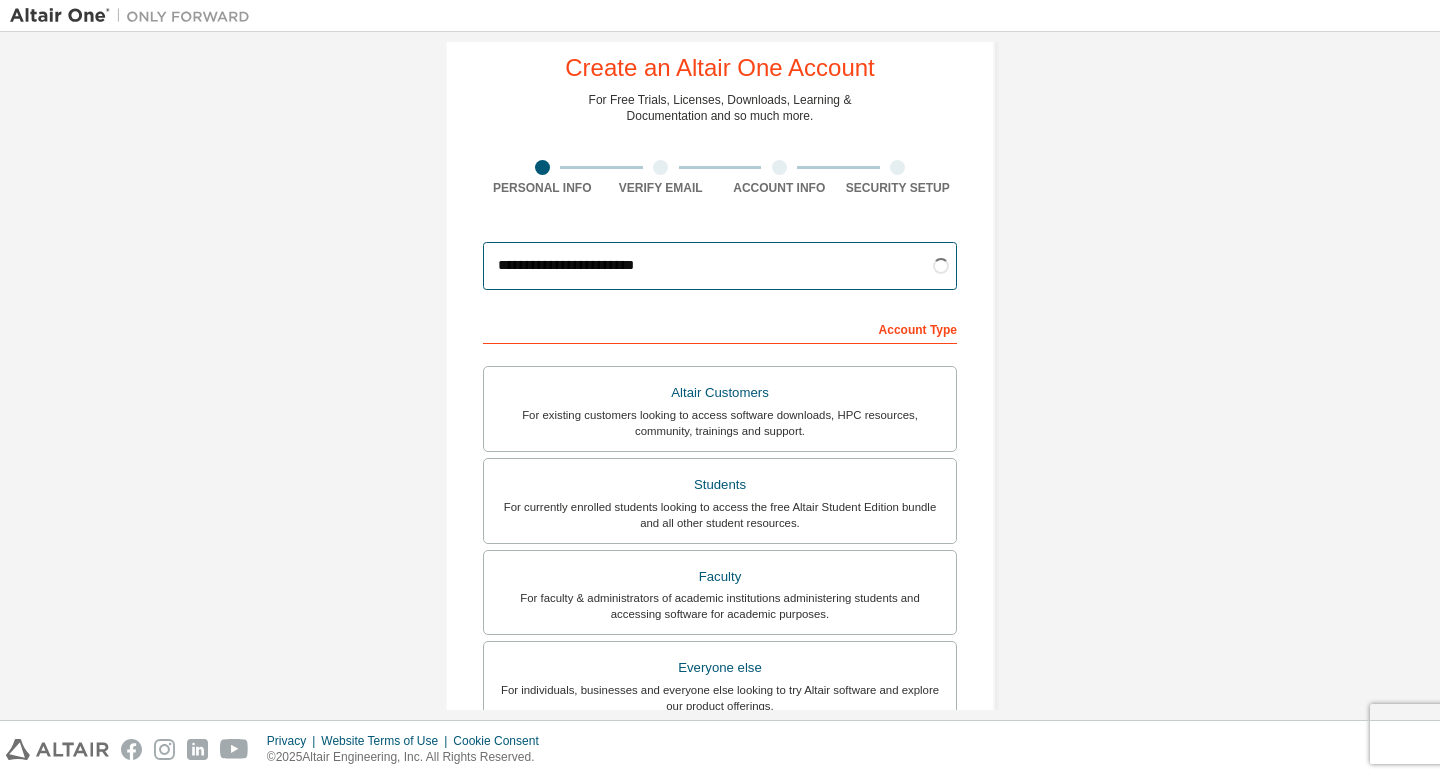 scroll, scrollTop: 63, scrollLeft: 0, axis: vertical 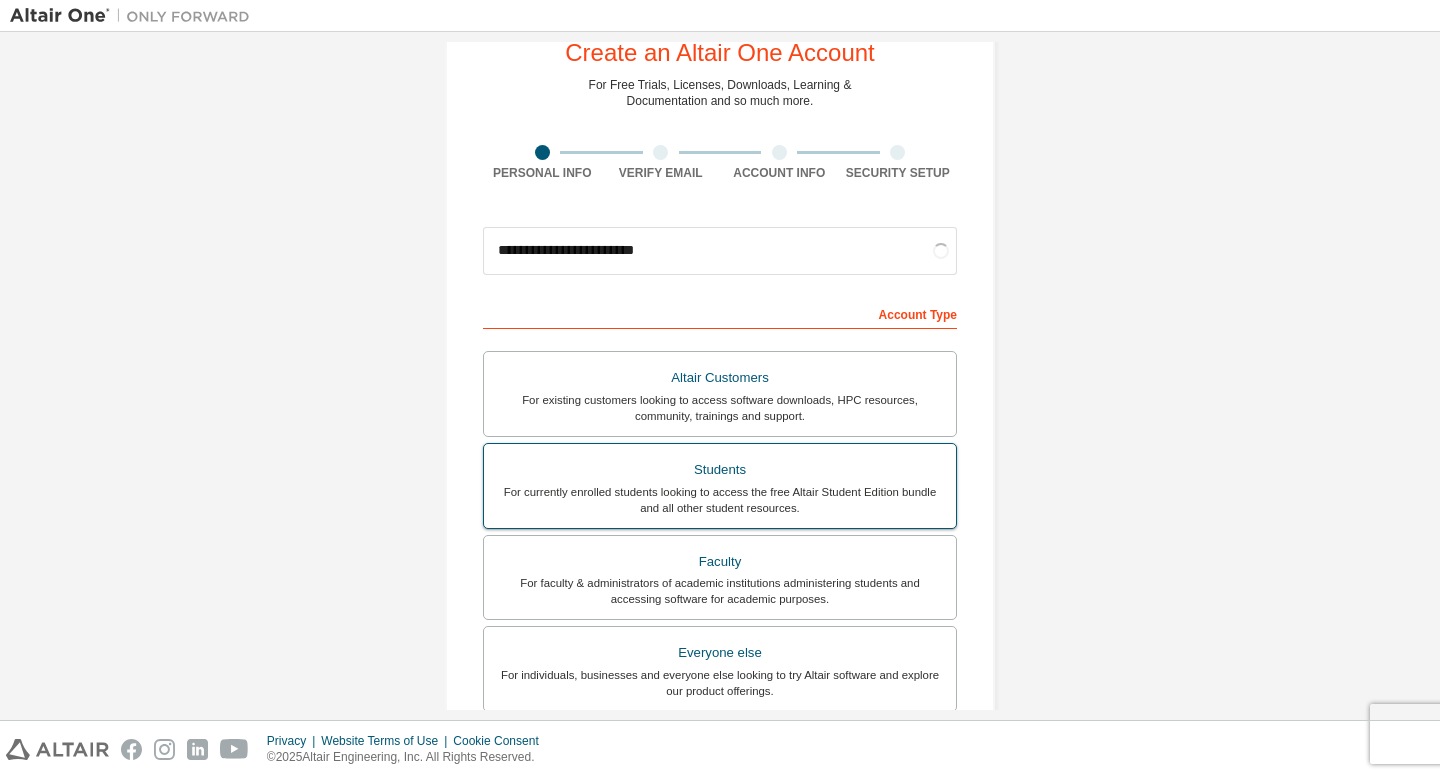 click on "For currently enrolled students looking to access the free Altair Student Edition bundle and all other student resources." at bounding box center [720, 500] 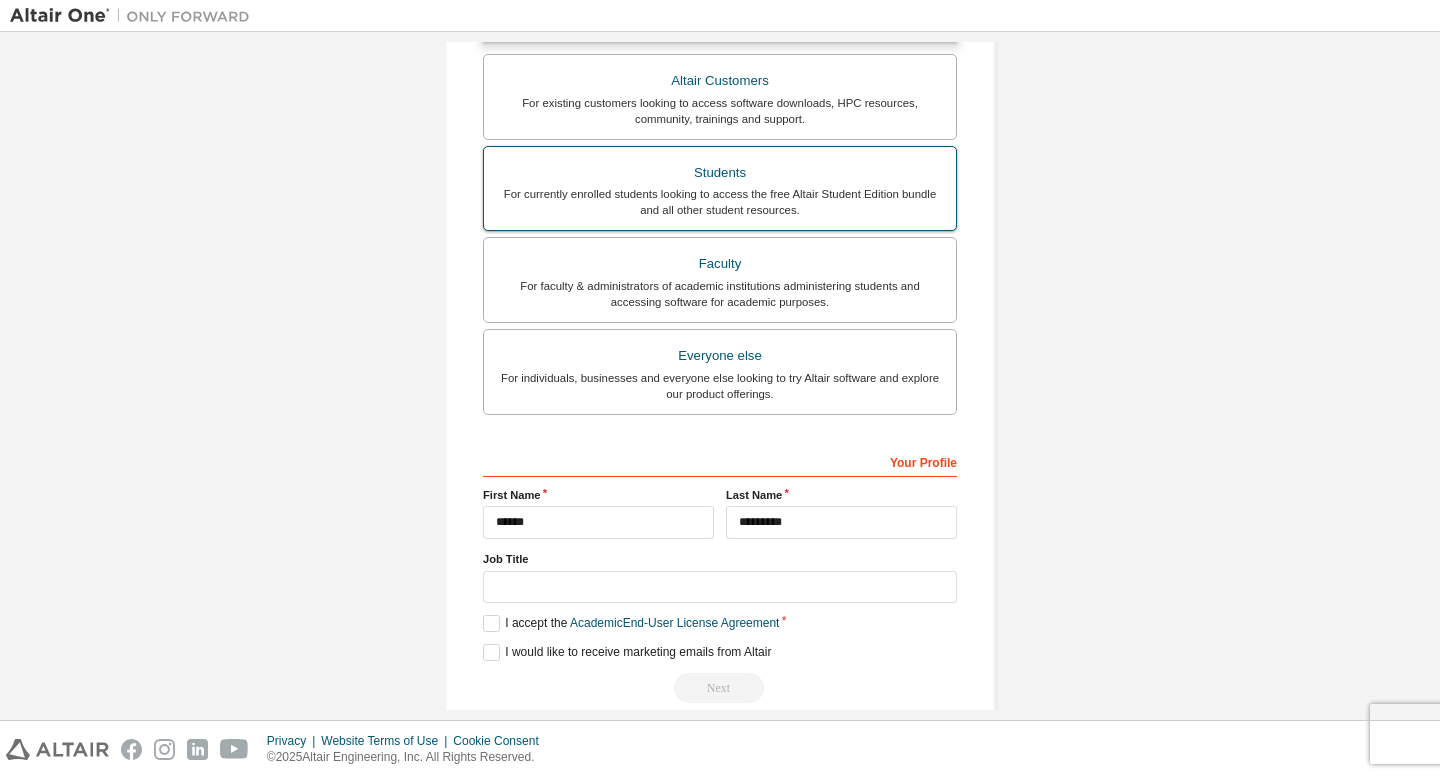 scroll, scrollTop: 444, scrollLeft: 0, axis: vertical 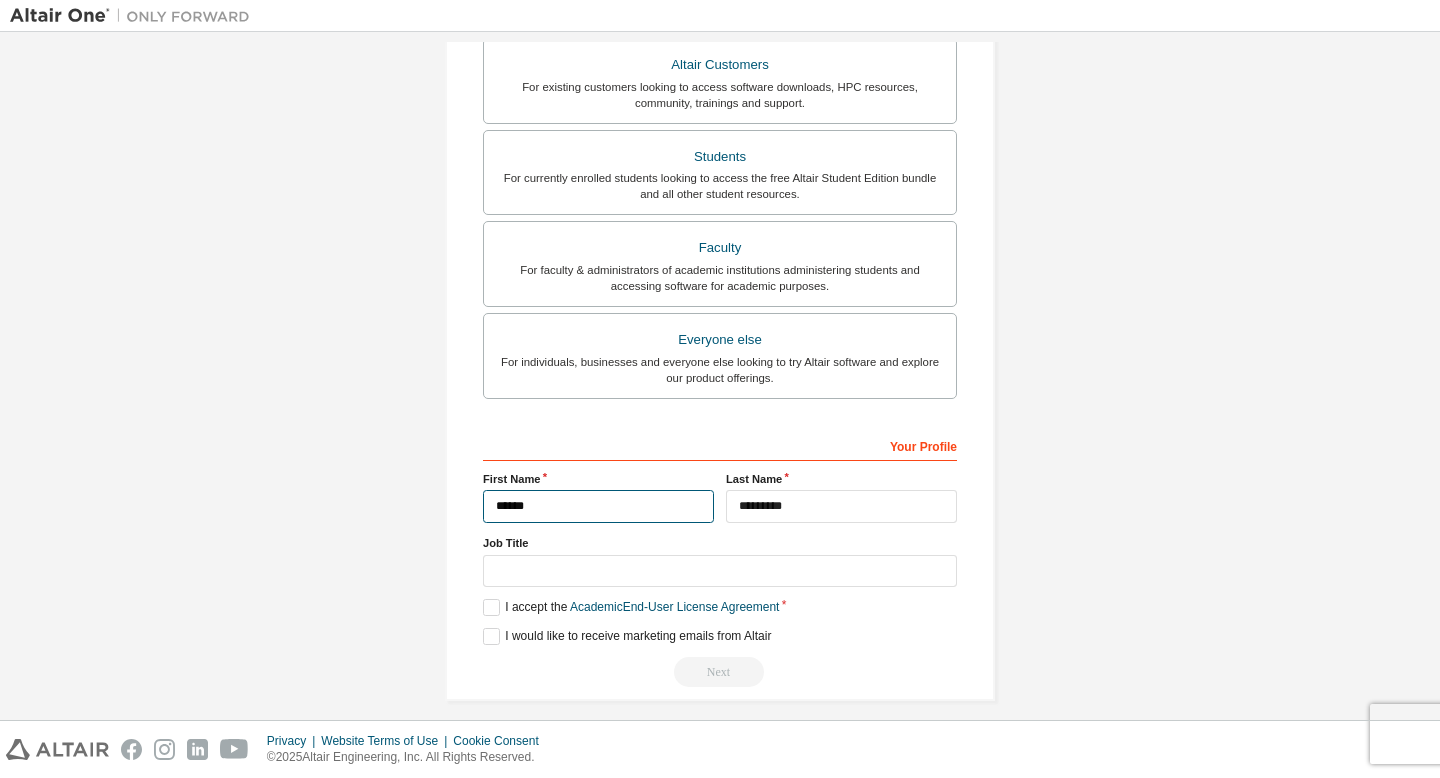 click on "******" at bounding box center (598, 506) 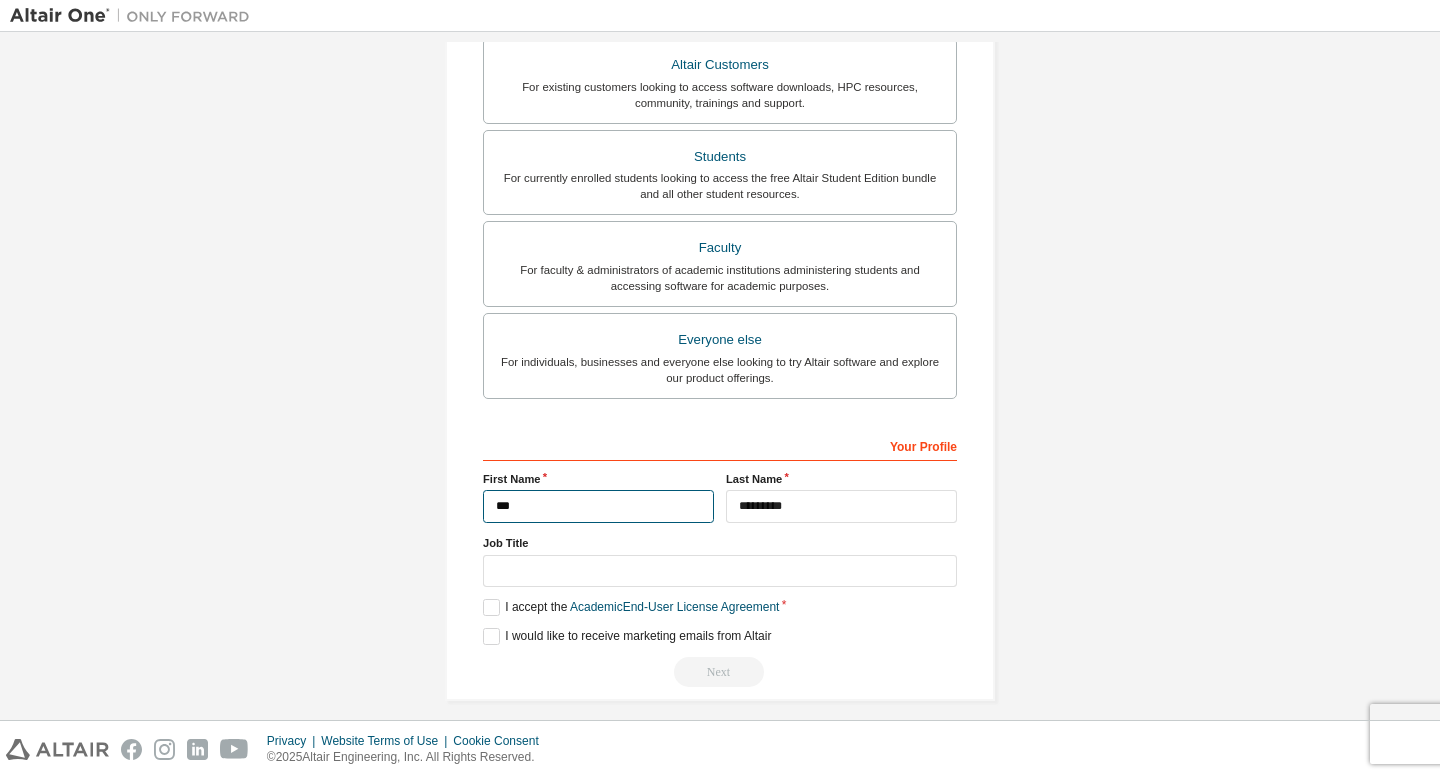 type on "*********" 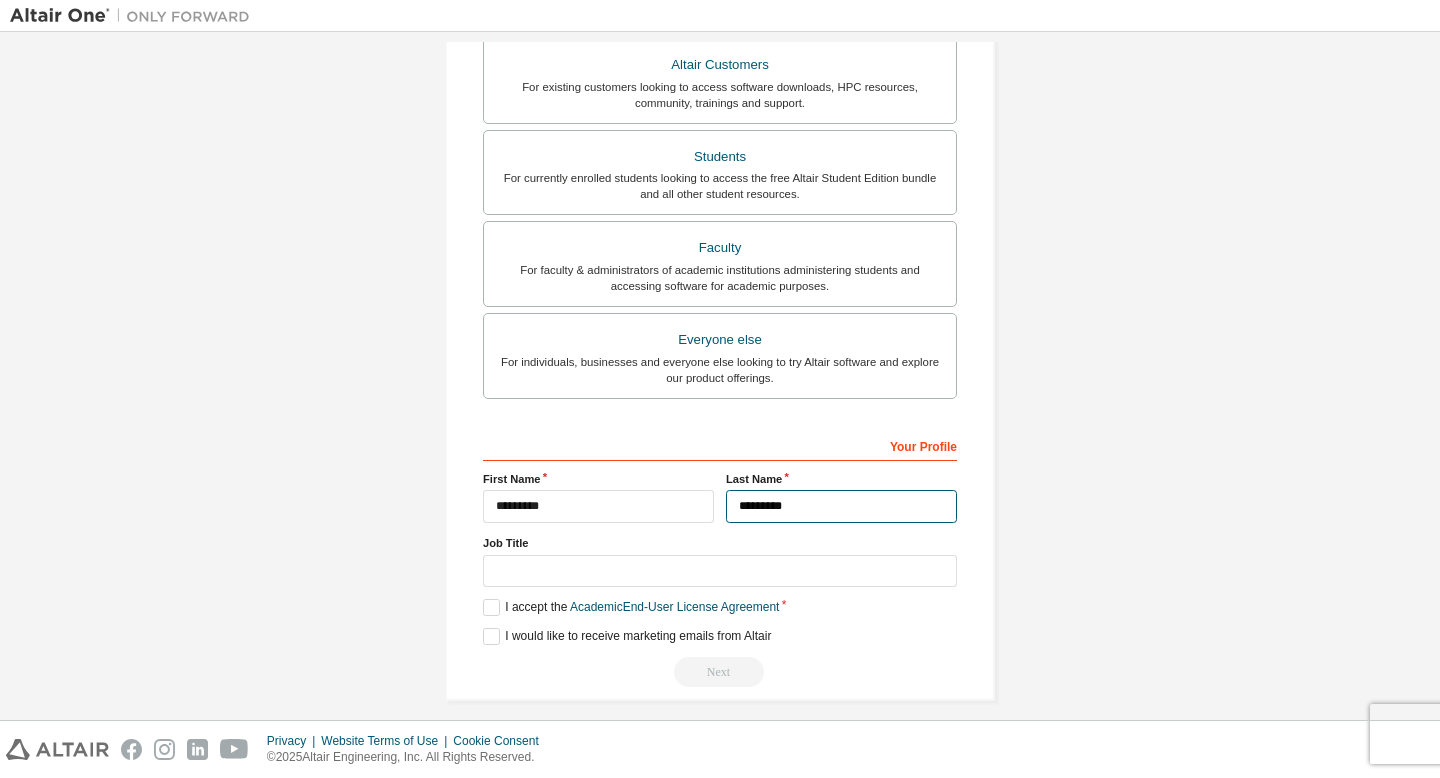 click on "*********" at bounding box center (841, 506) 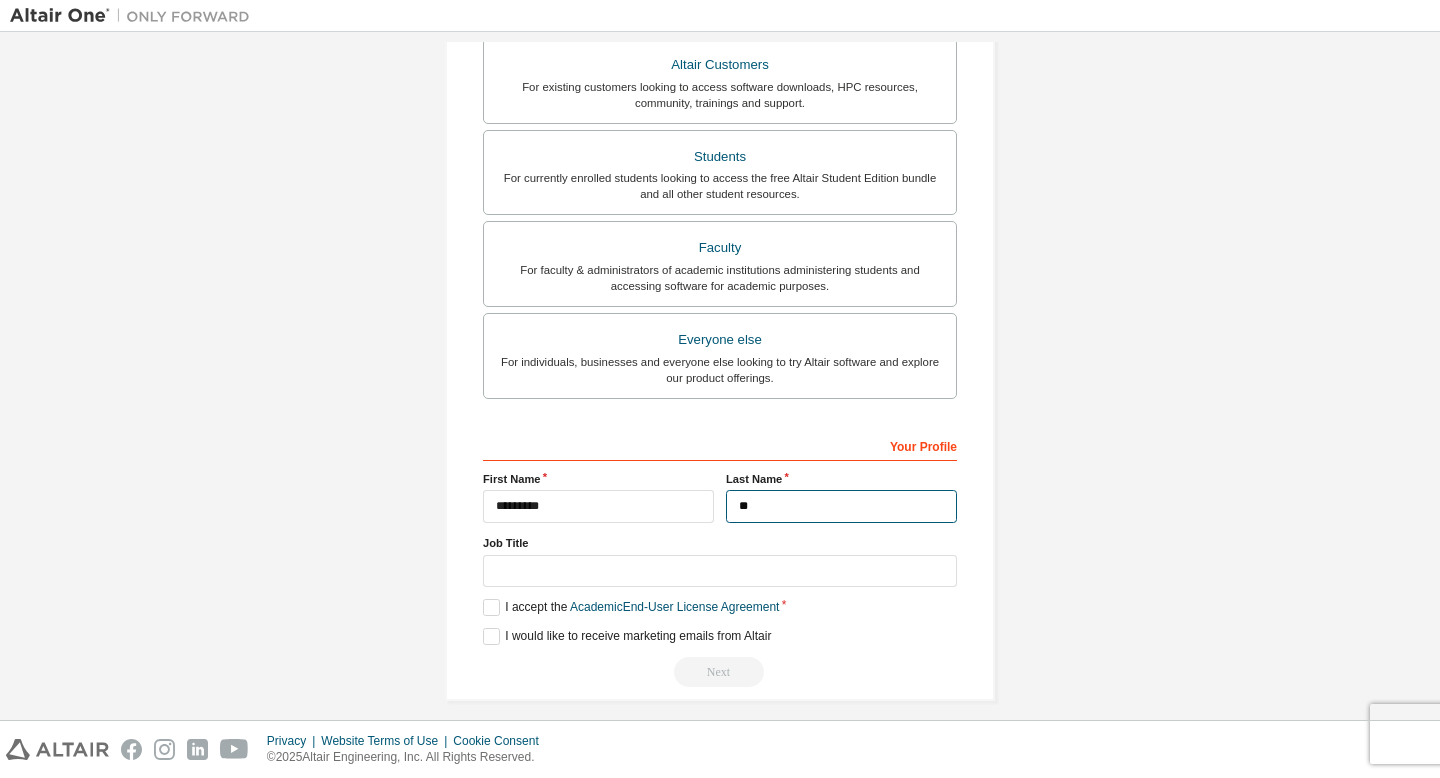 type on "******" 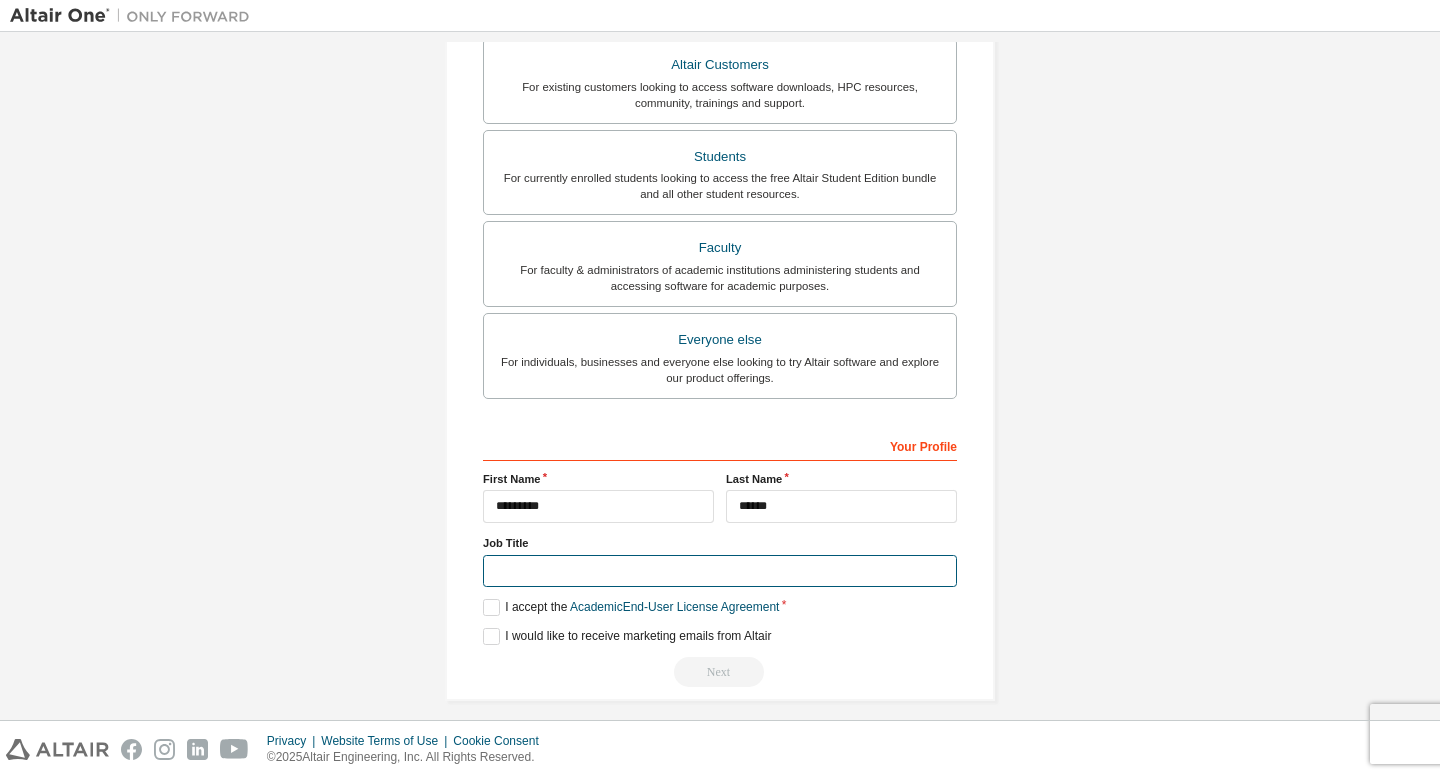 click at bounding box center [720, 571] 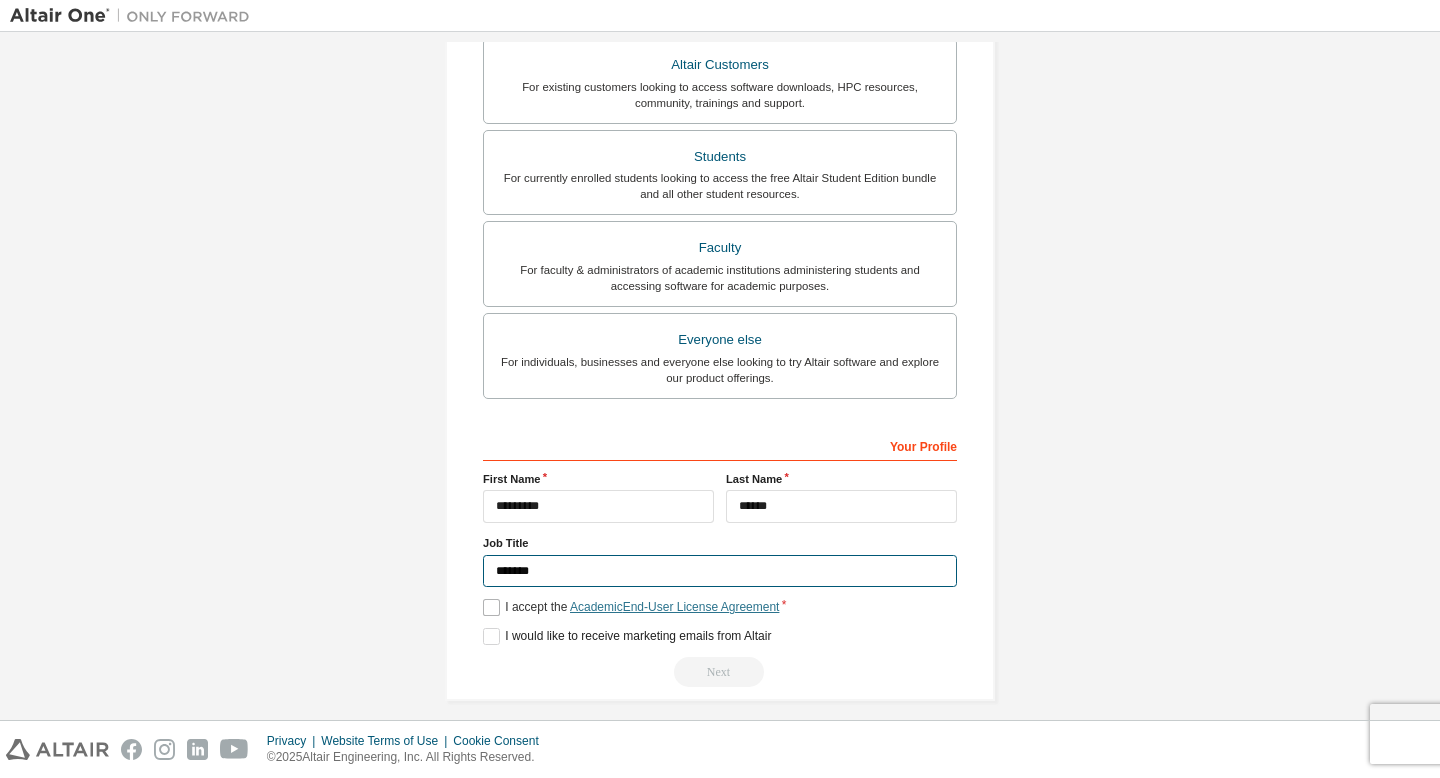 type on "*******" 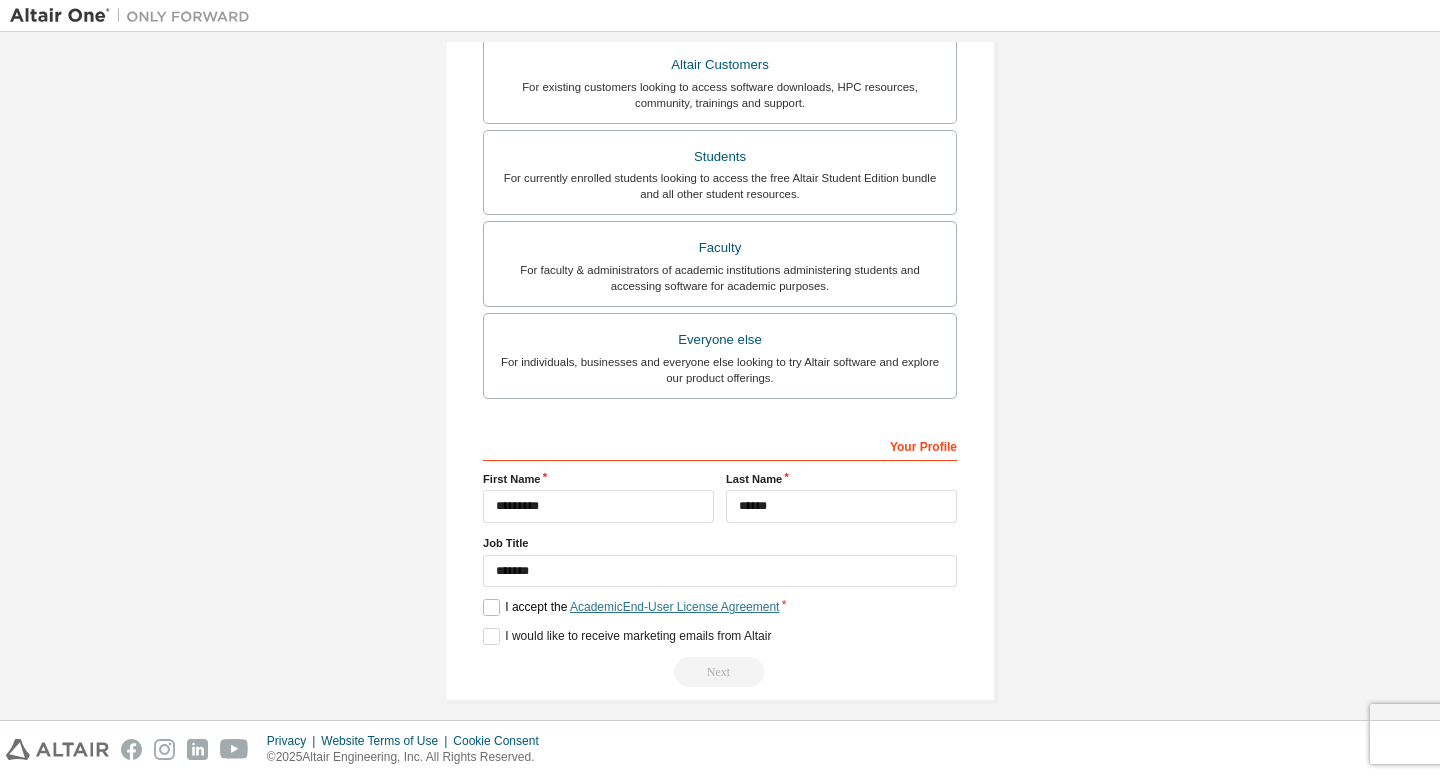 click on "Academic   End-User License Agreement" at bounding box center (674, 607) 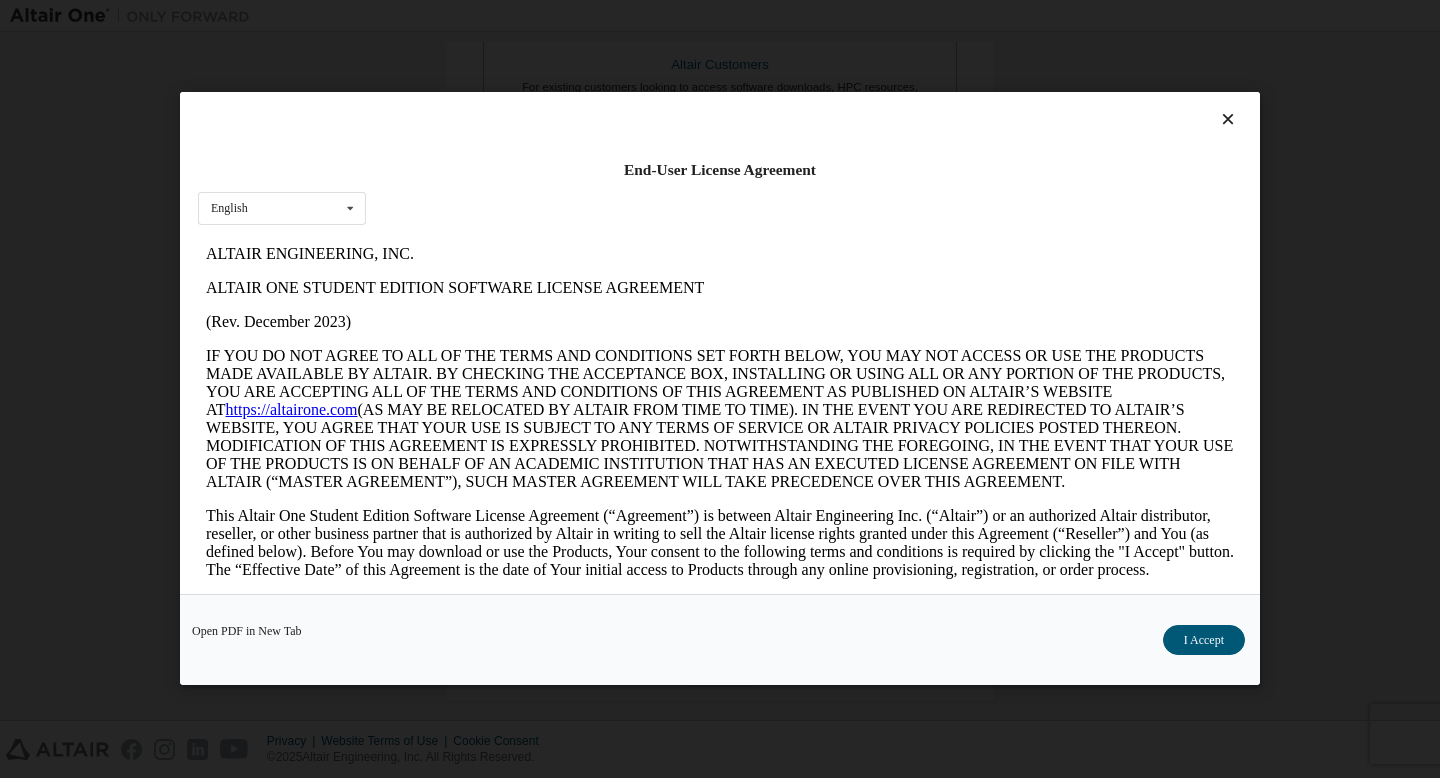scroll, scrollTop: 0, scrollLeft: 0, axis: both 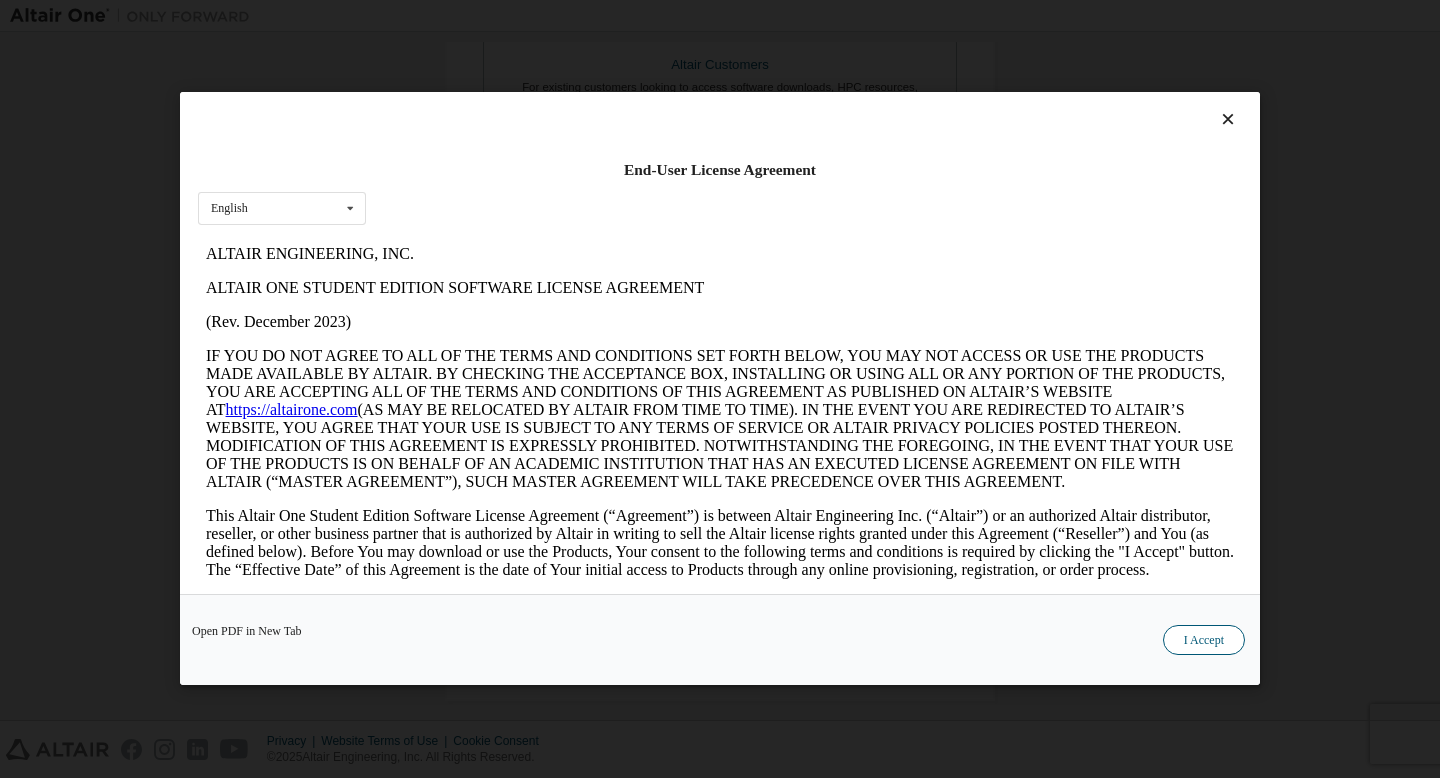 click on "I Accept" at bounding box center (1204, 641) 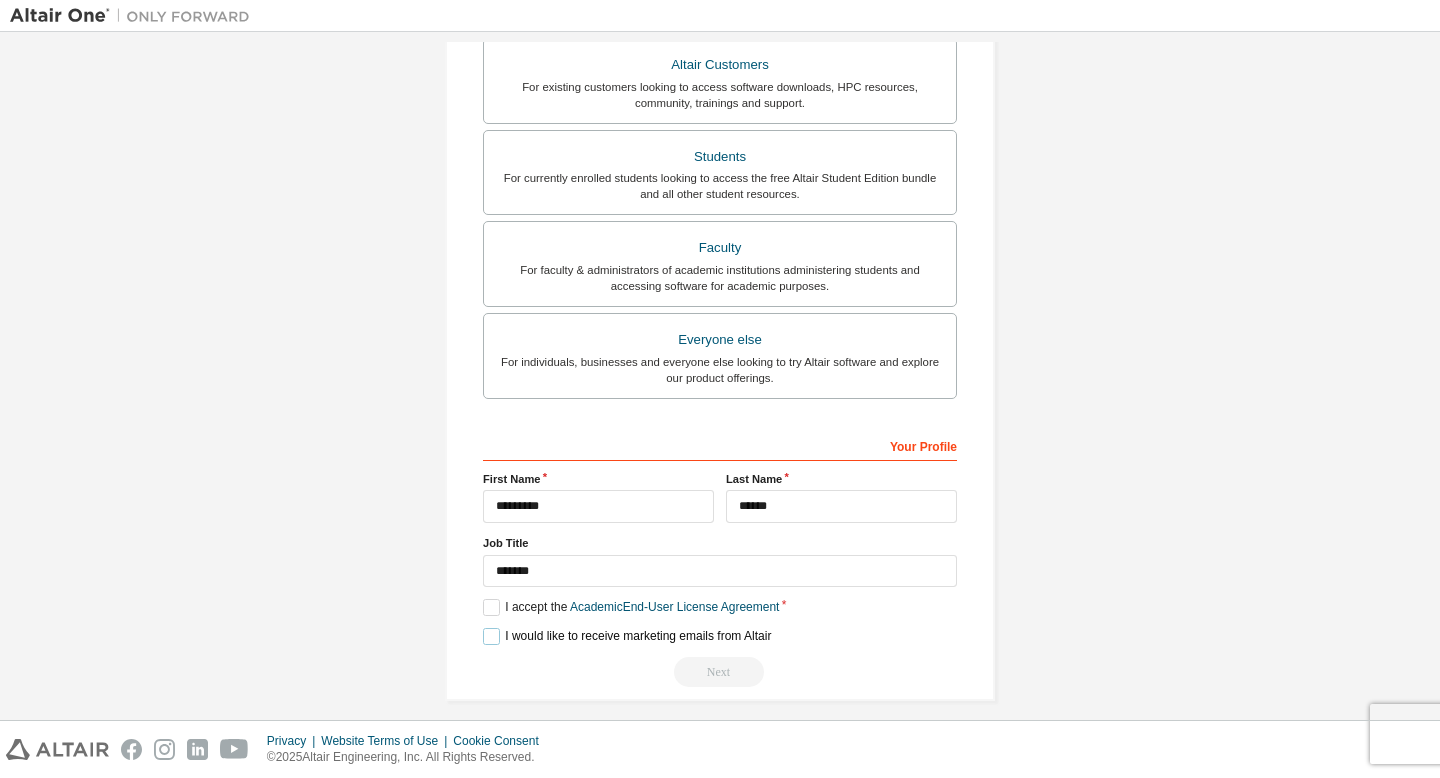 click on "I would like to receive marketing emails from Altair" at bounding box center (627, 636) 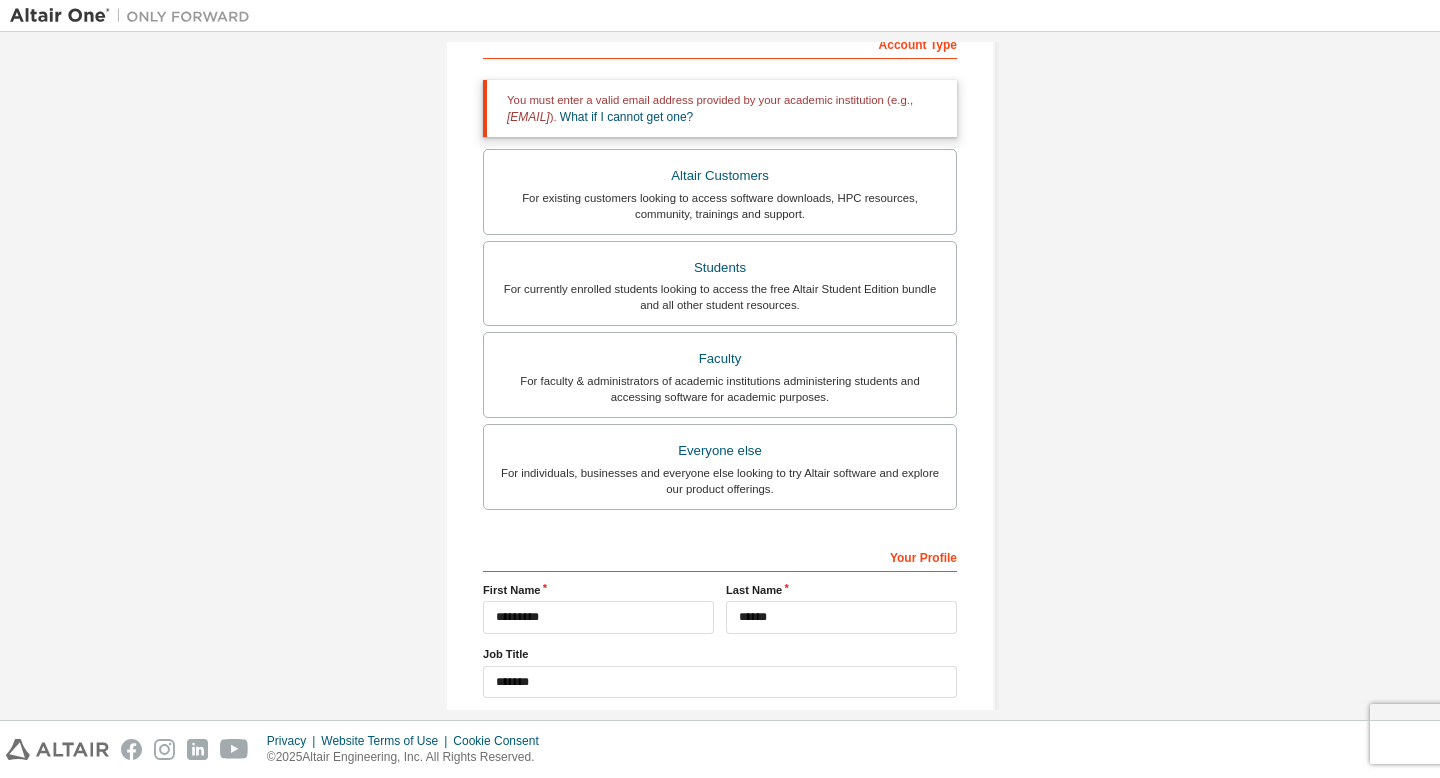 scroll, scrollTop: 0, scrollLeft: 0, axis: both 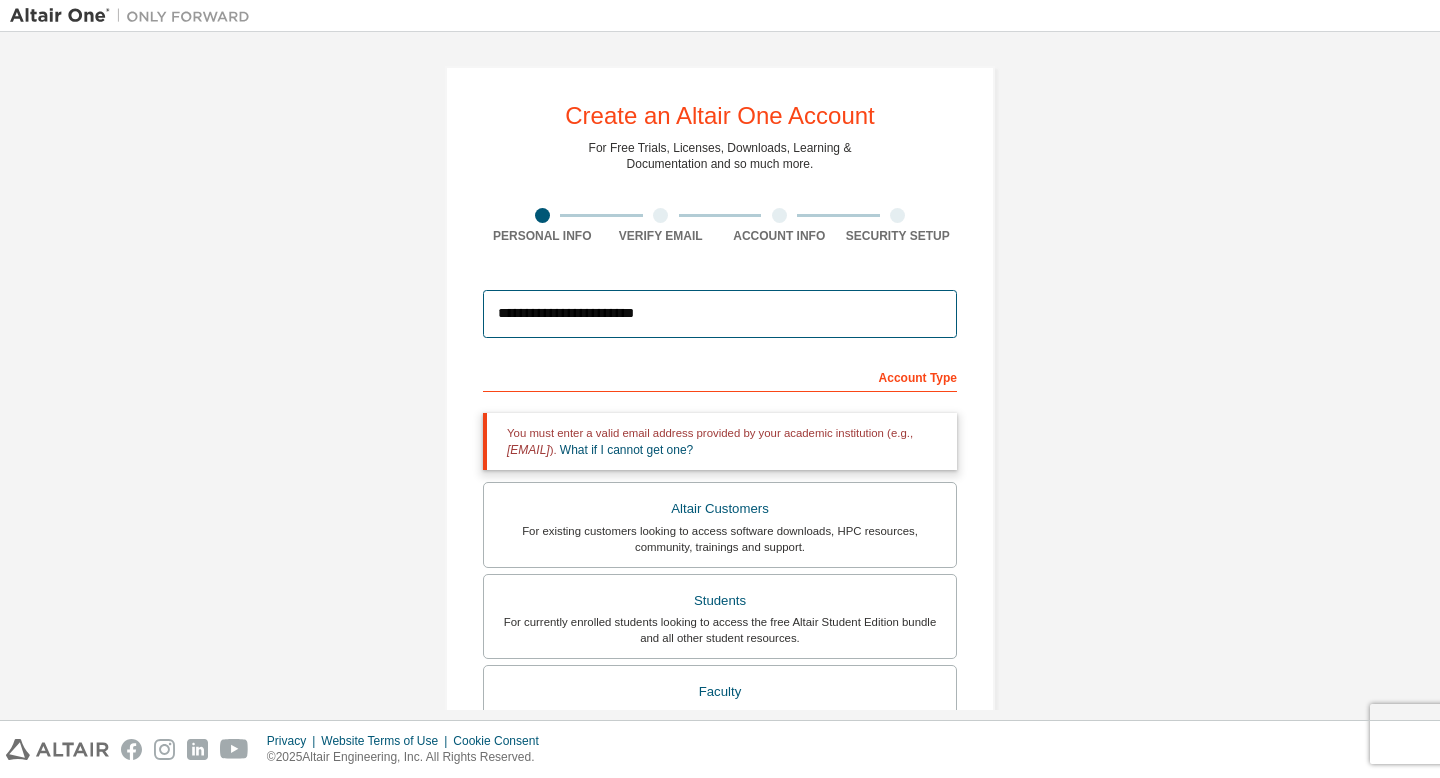 click on "**********" at bounding box center (720, 314) 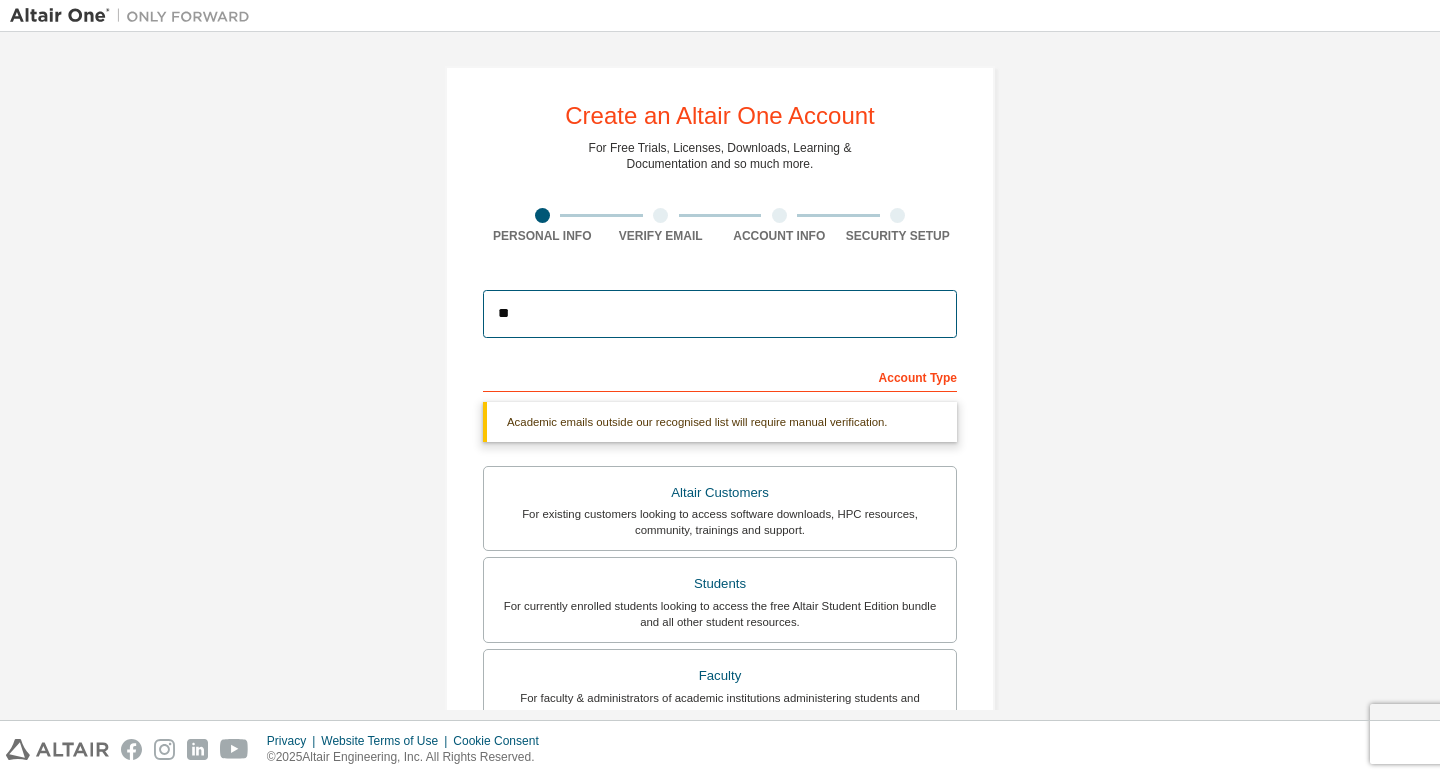 type on "*" 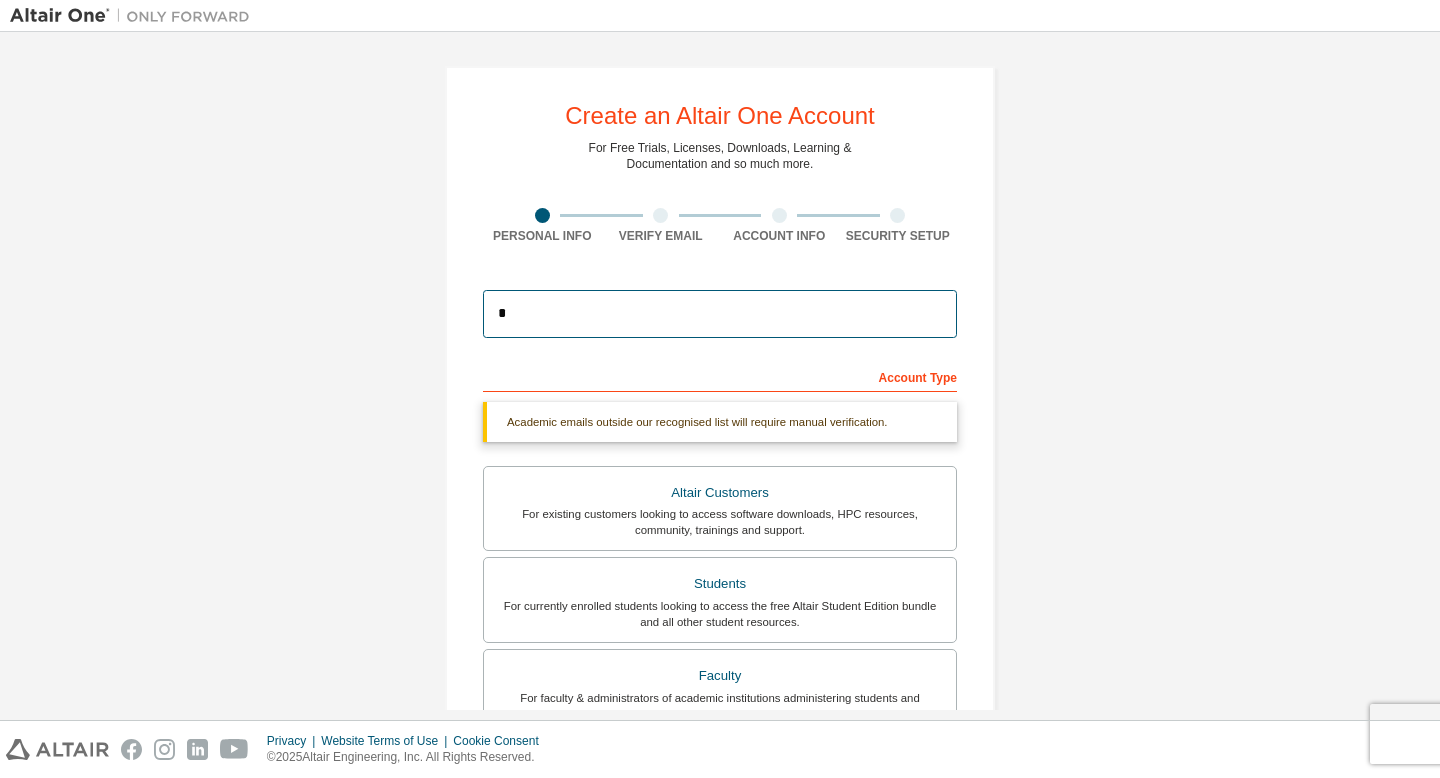 type 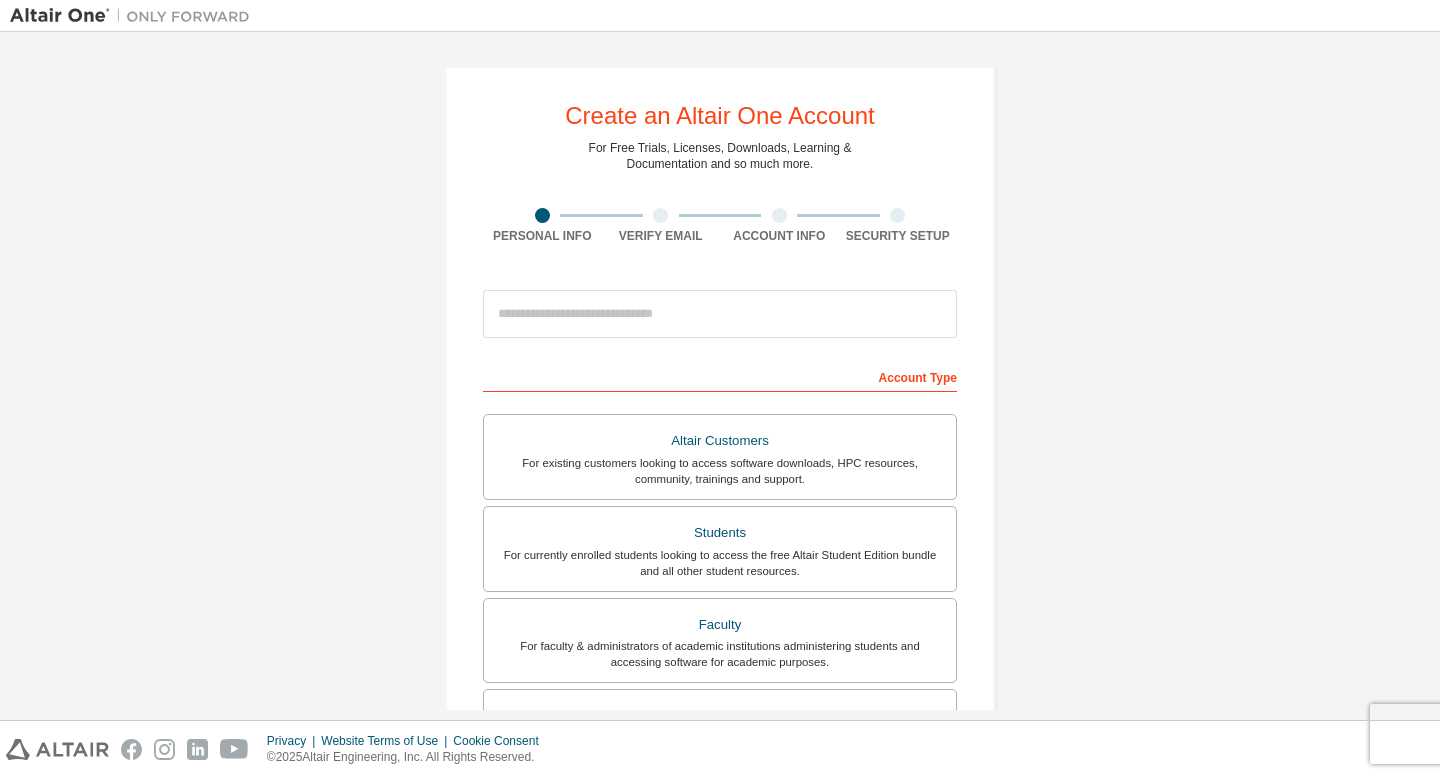 scroll, scrollTop: 0, scrollLeft: 0, axis: both 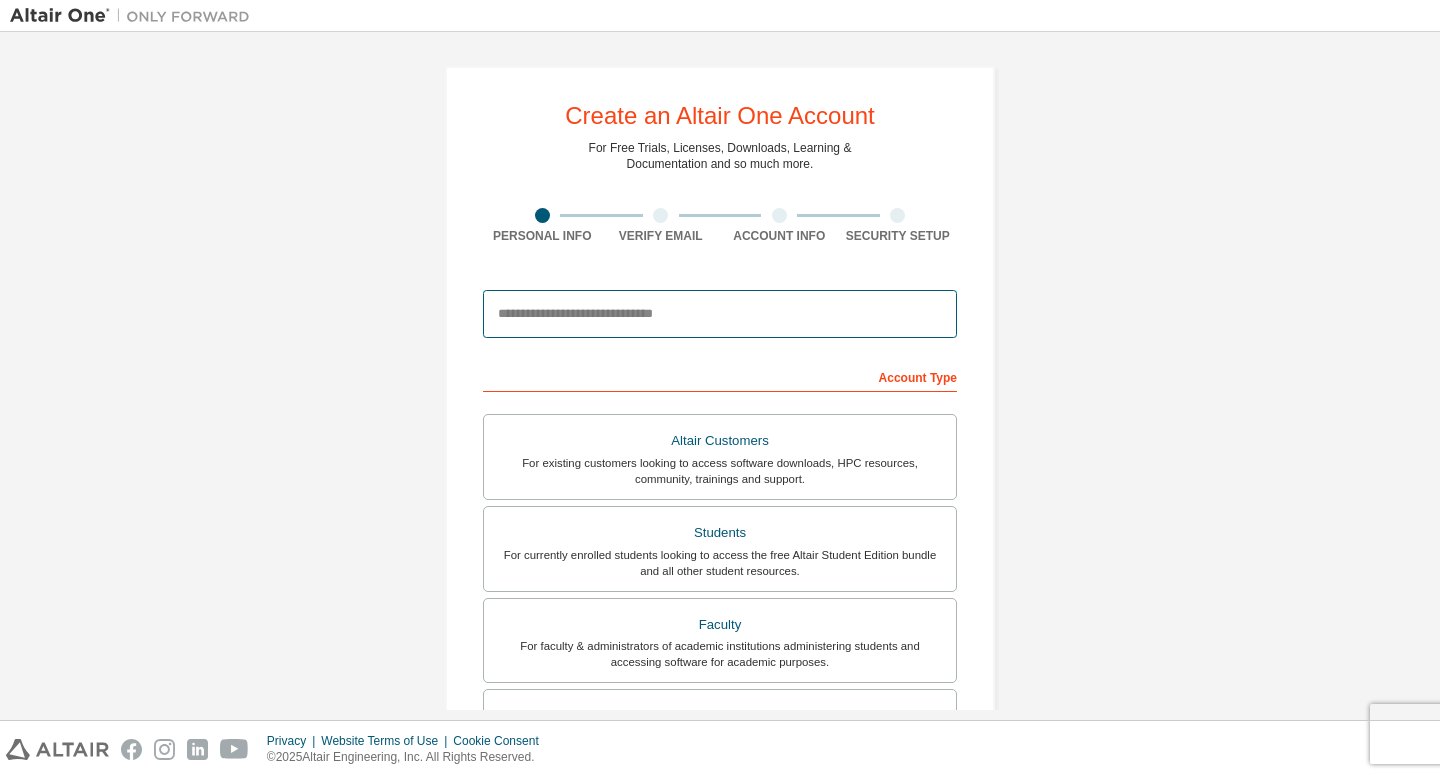 click at bounding box center [720, 314] 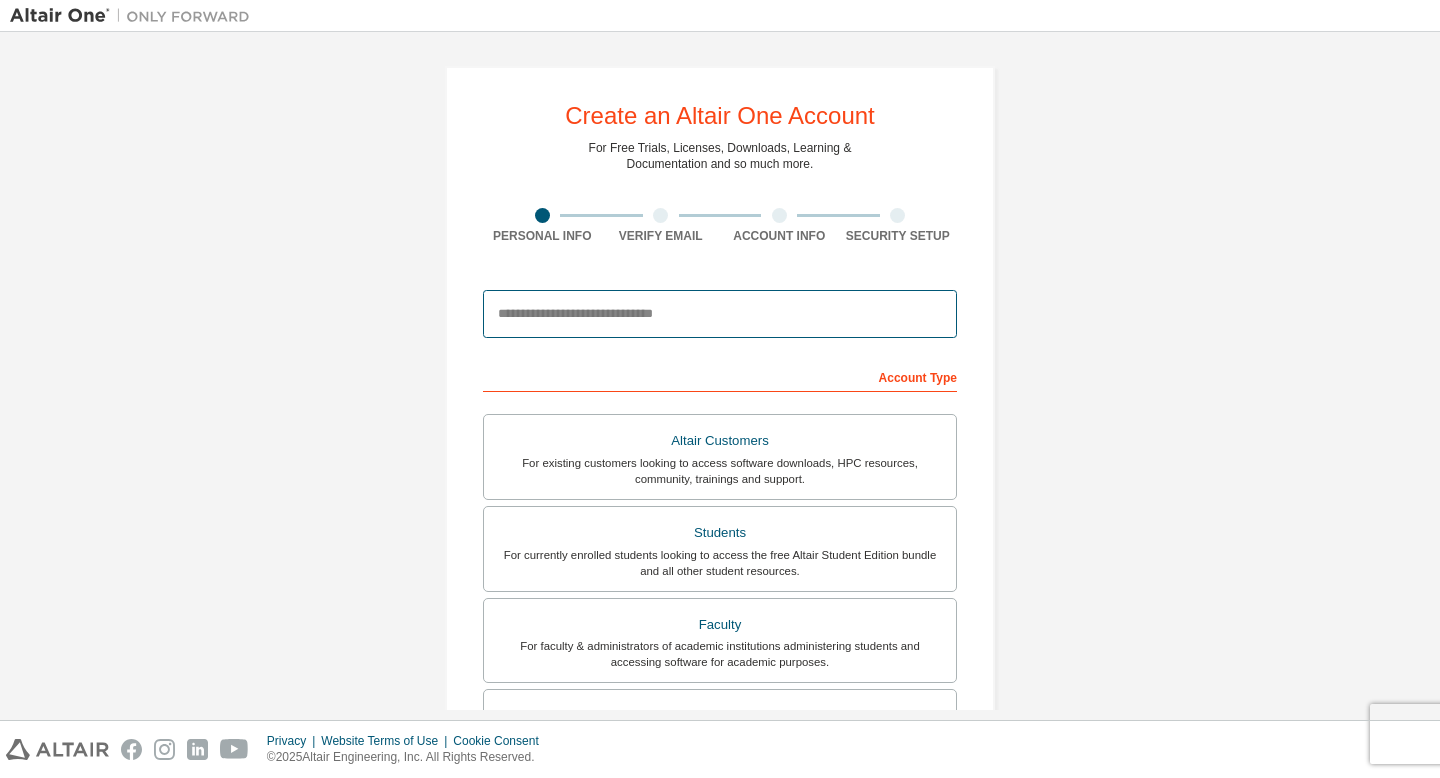 type on "**********" 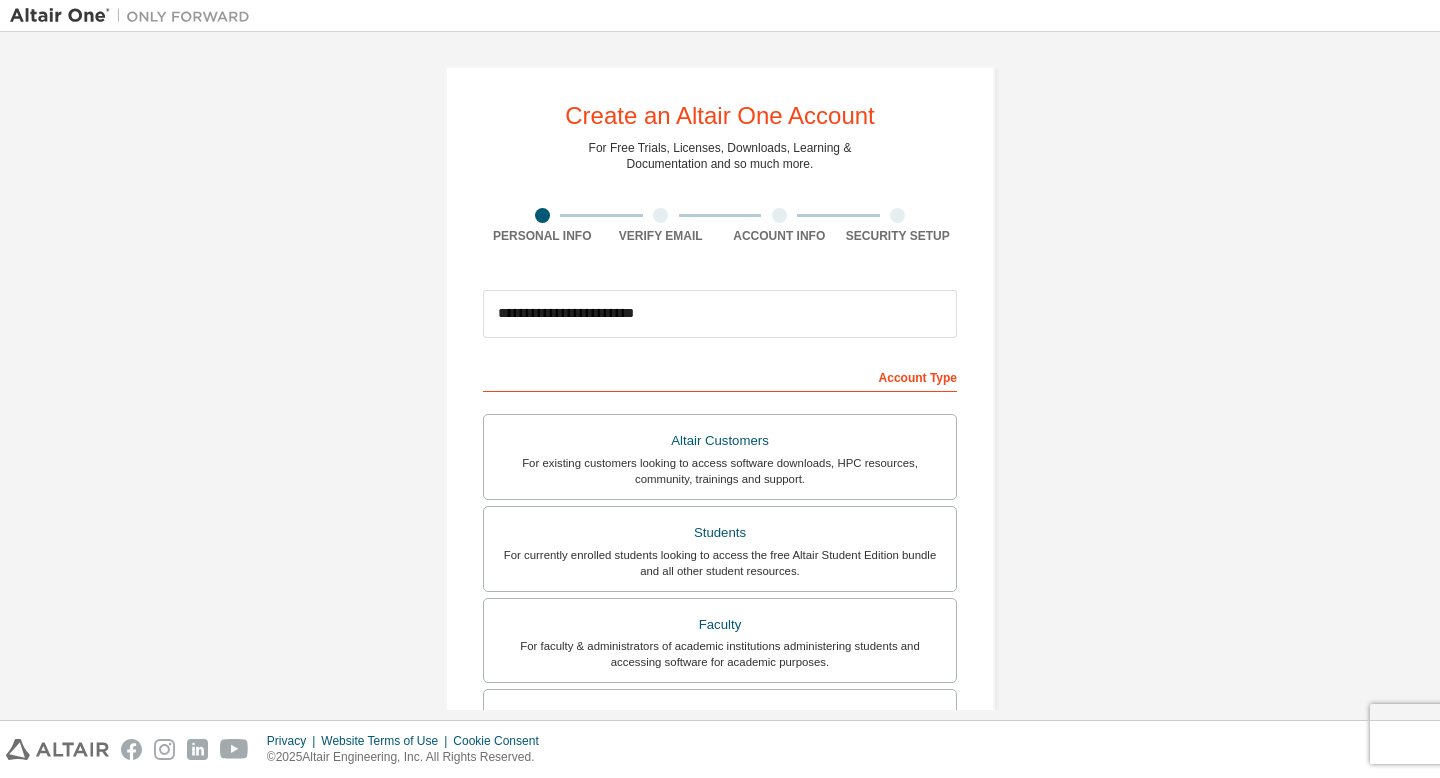 type on "******" 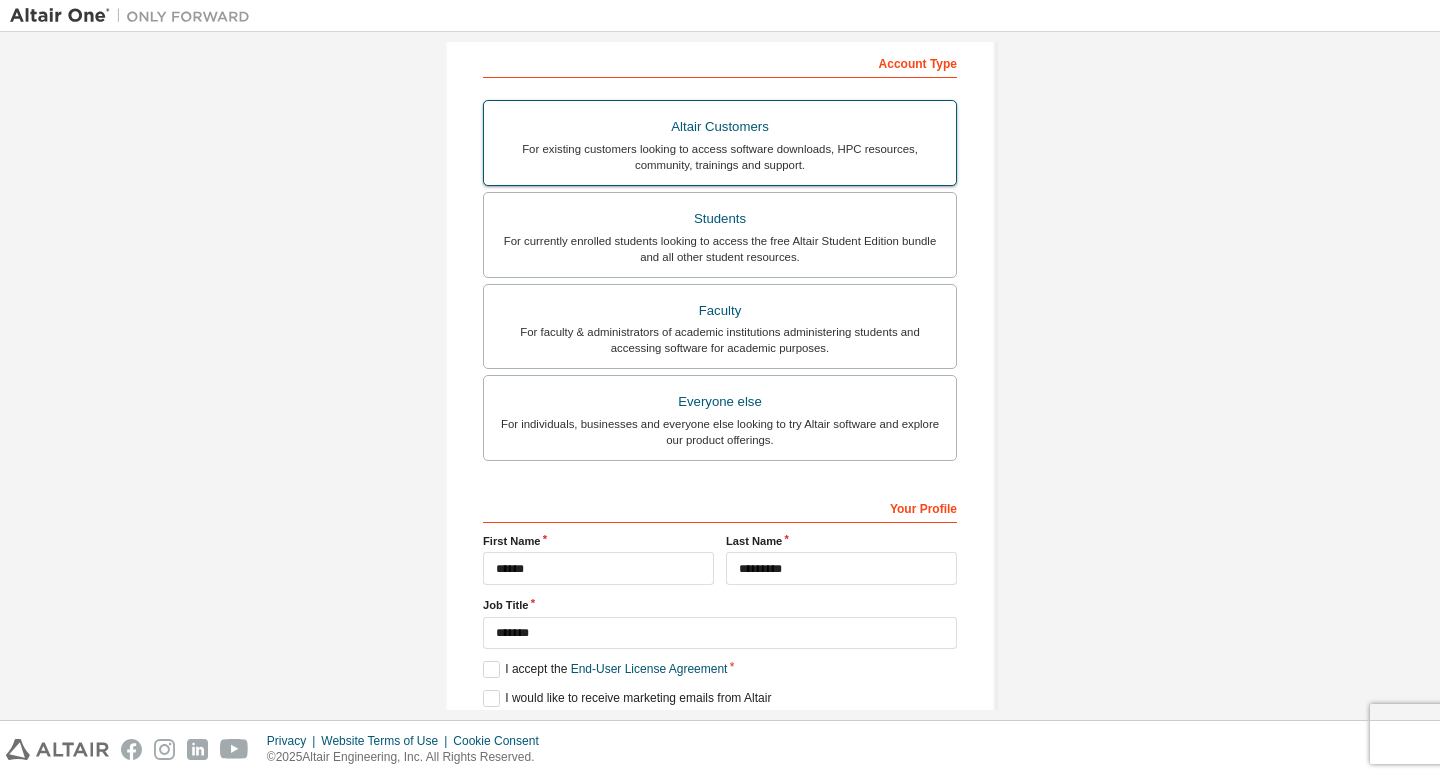 scroll, scrollTop: 391, scrollLeft: 0, axis: vertical 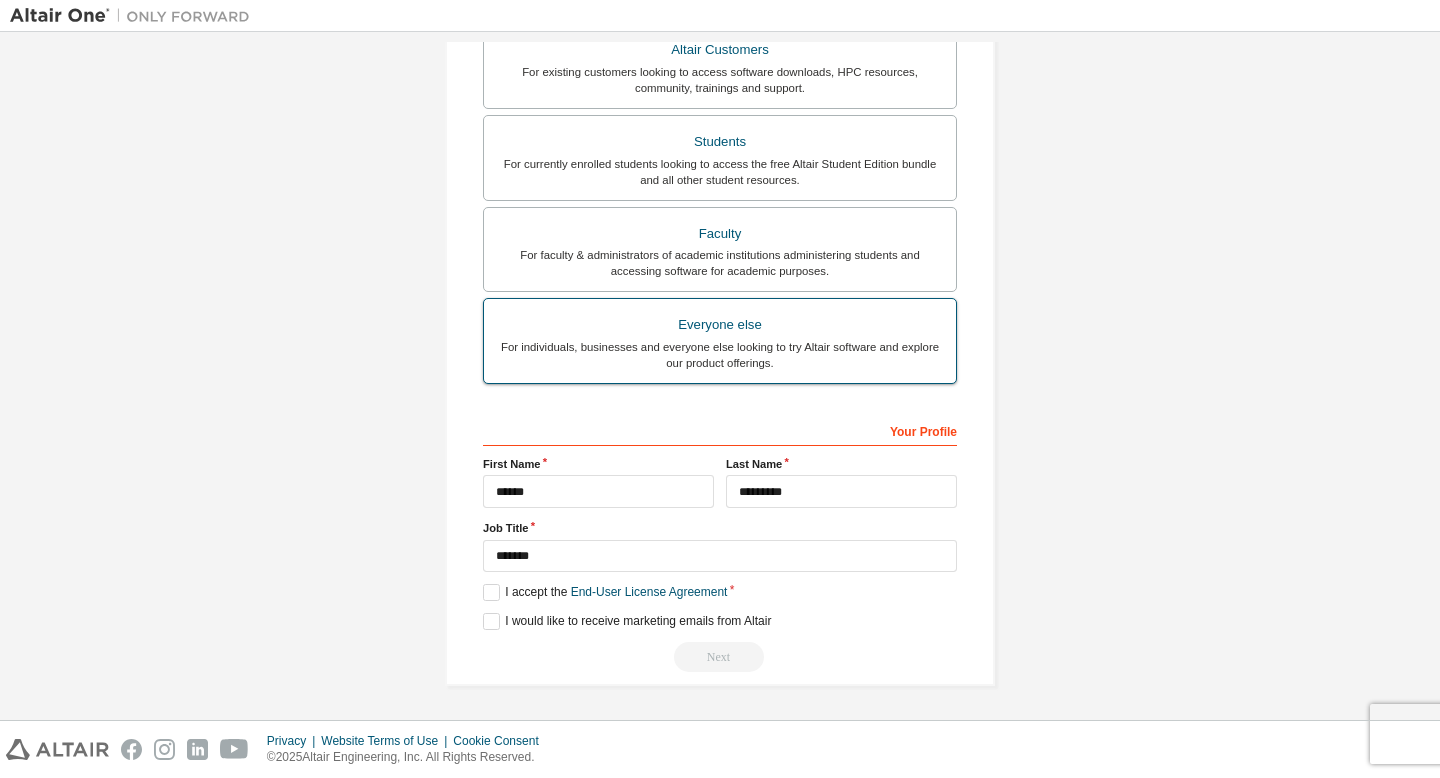 click on "For individuals, businesses and everyone else looking to try Altair software and explore our product offerings." at bounding box center [720, 355] 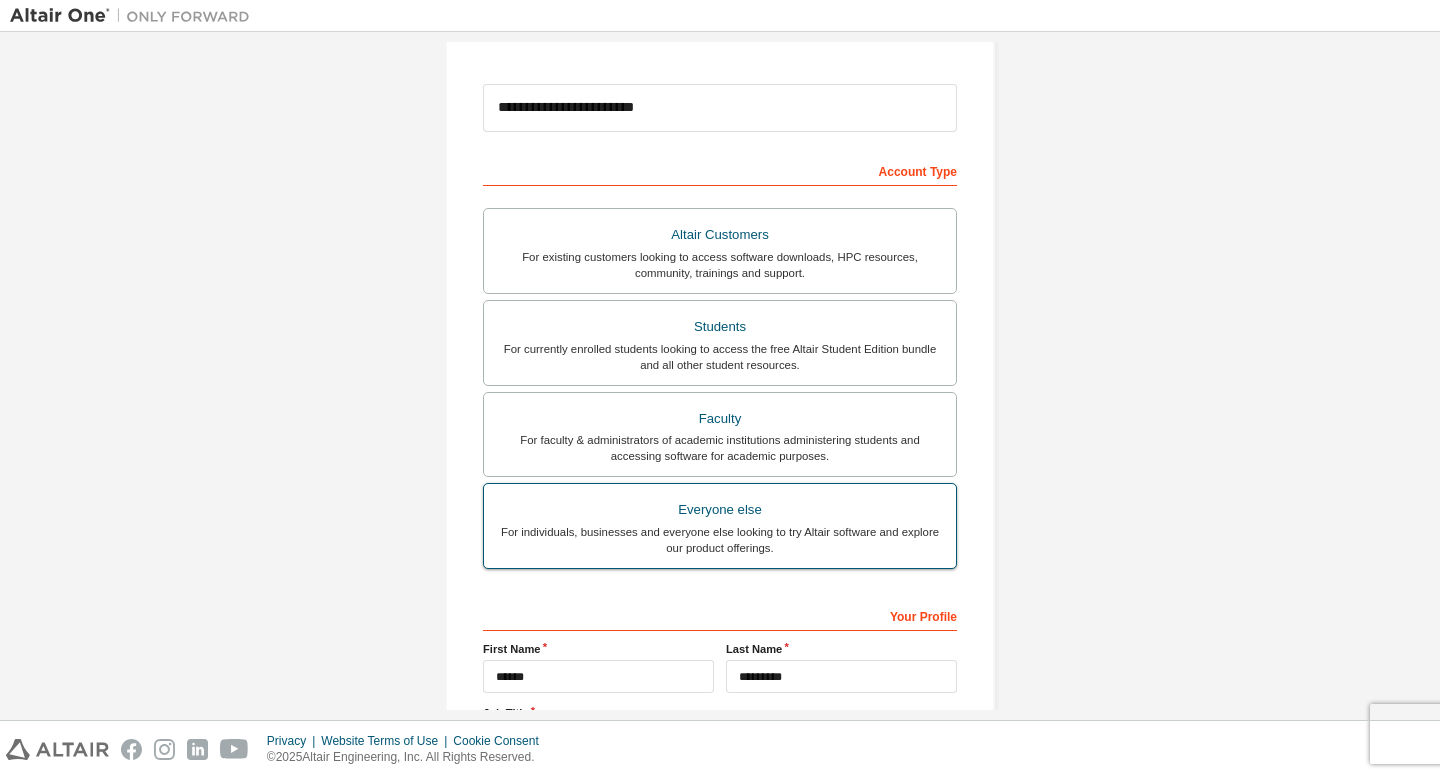 scroll, scrollTop: 208, scrollLeft: 0, axis: vertical 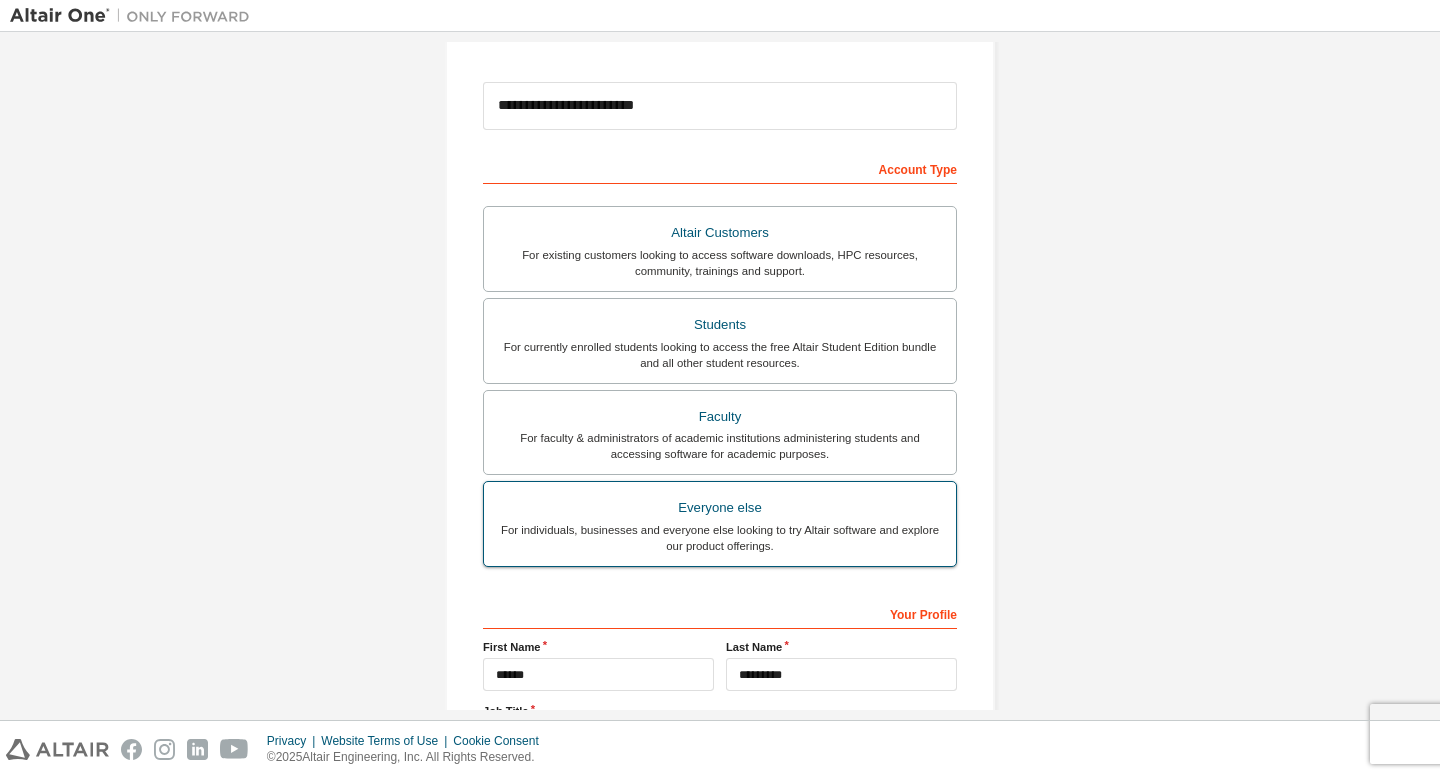 click on "Students" at bounding box center (720, 325) 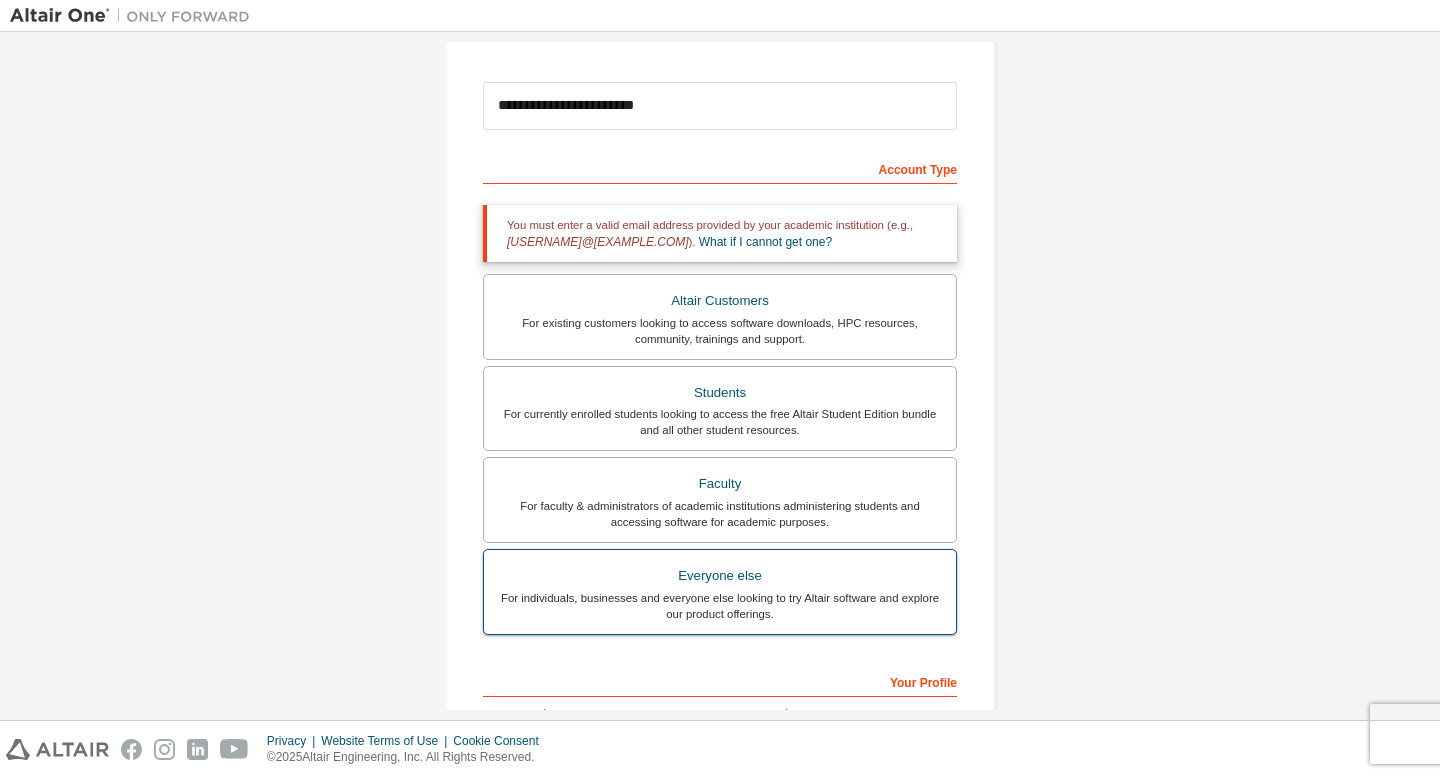 click on "Everyone else" at bounding box center (720, 576) 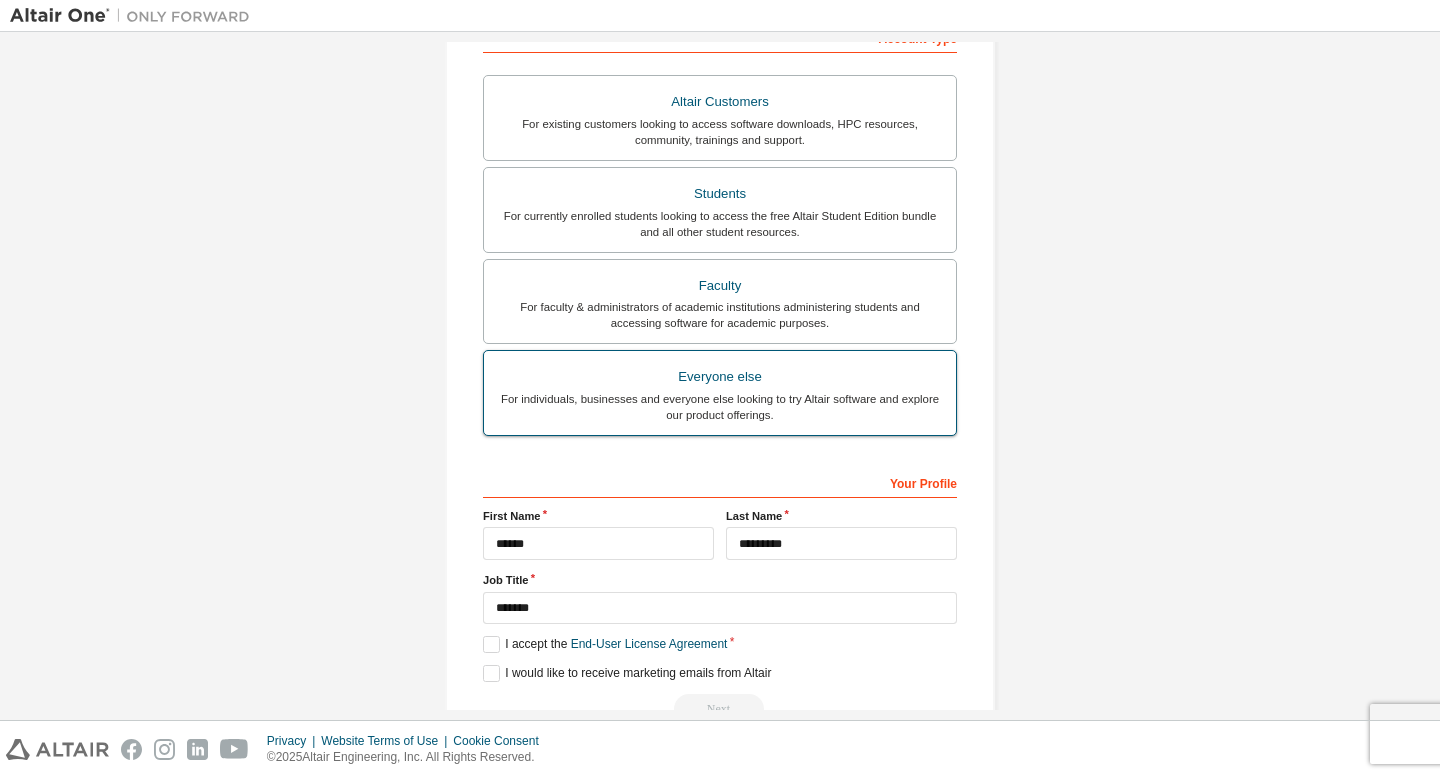 scroll, scrollTop: 391, scrollLeft: 0, axis: vertical 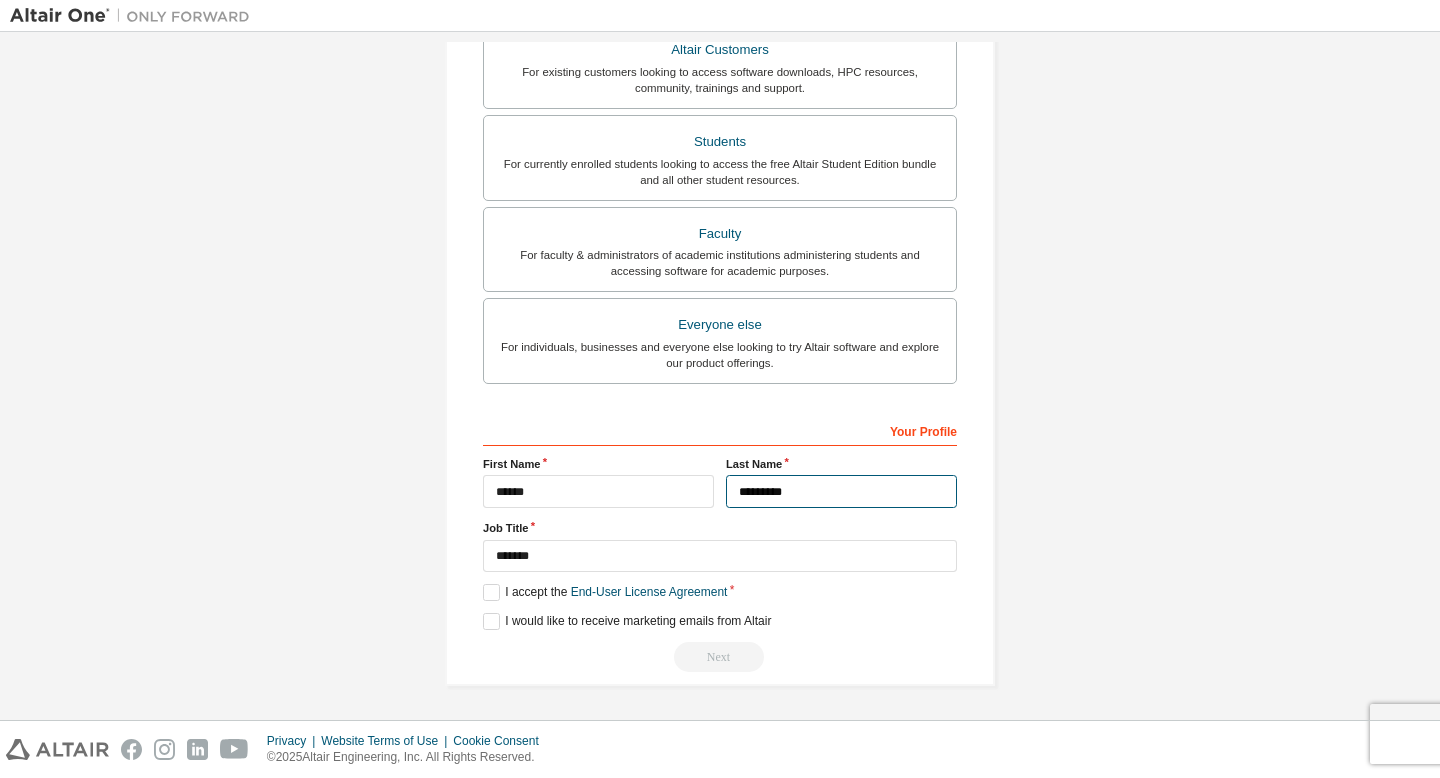 click on "*********" at bounding box center (841, 491) 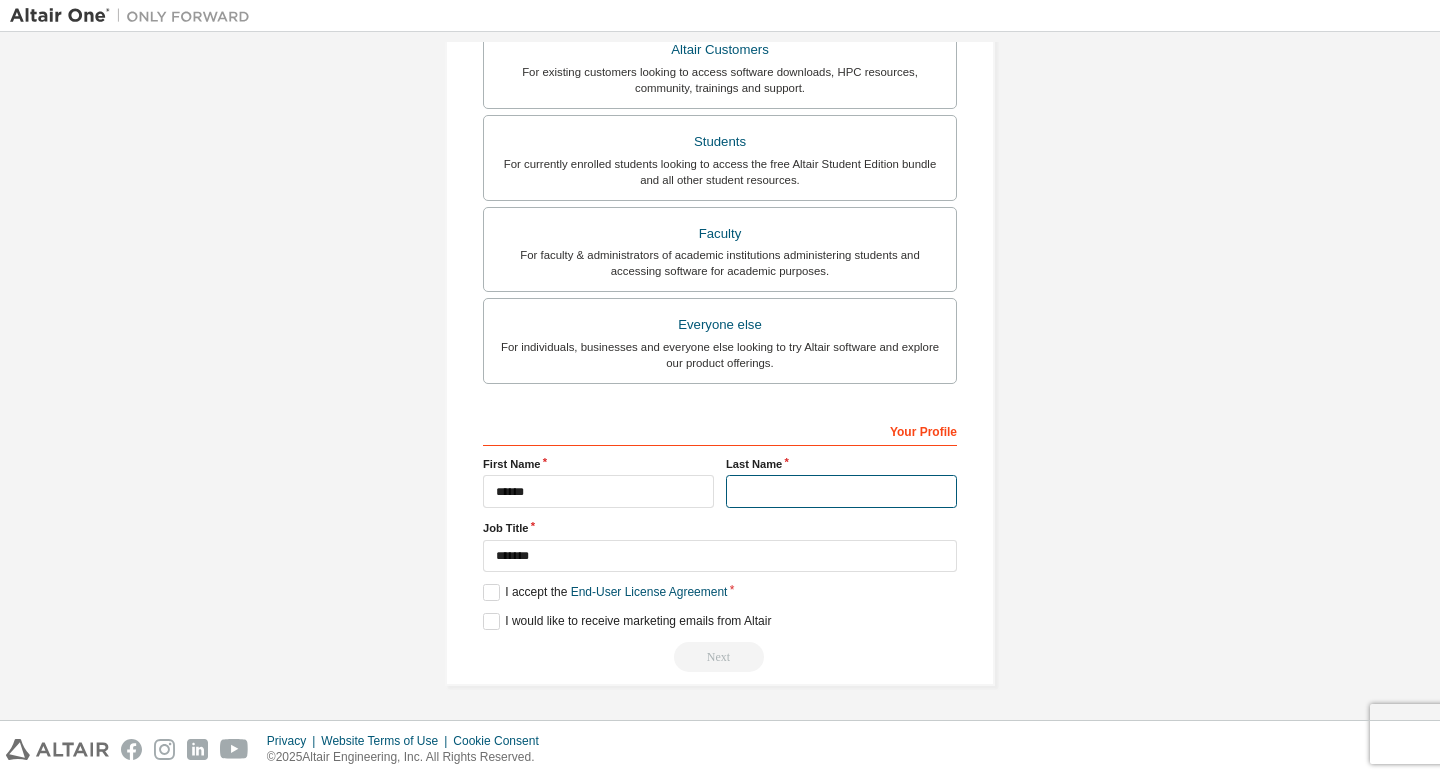 type 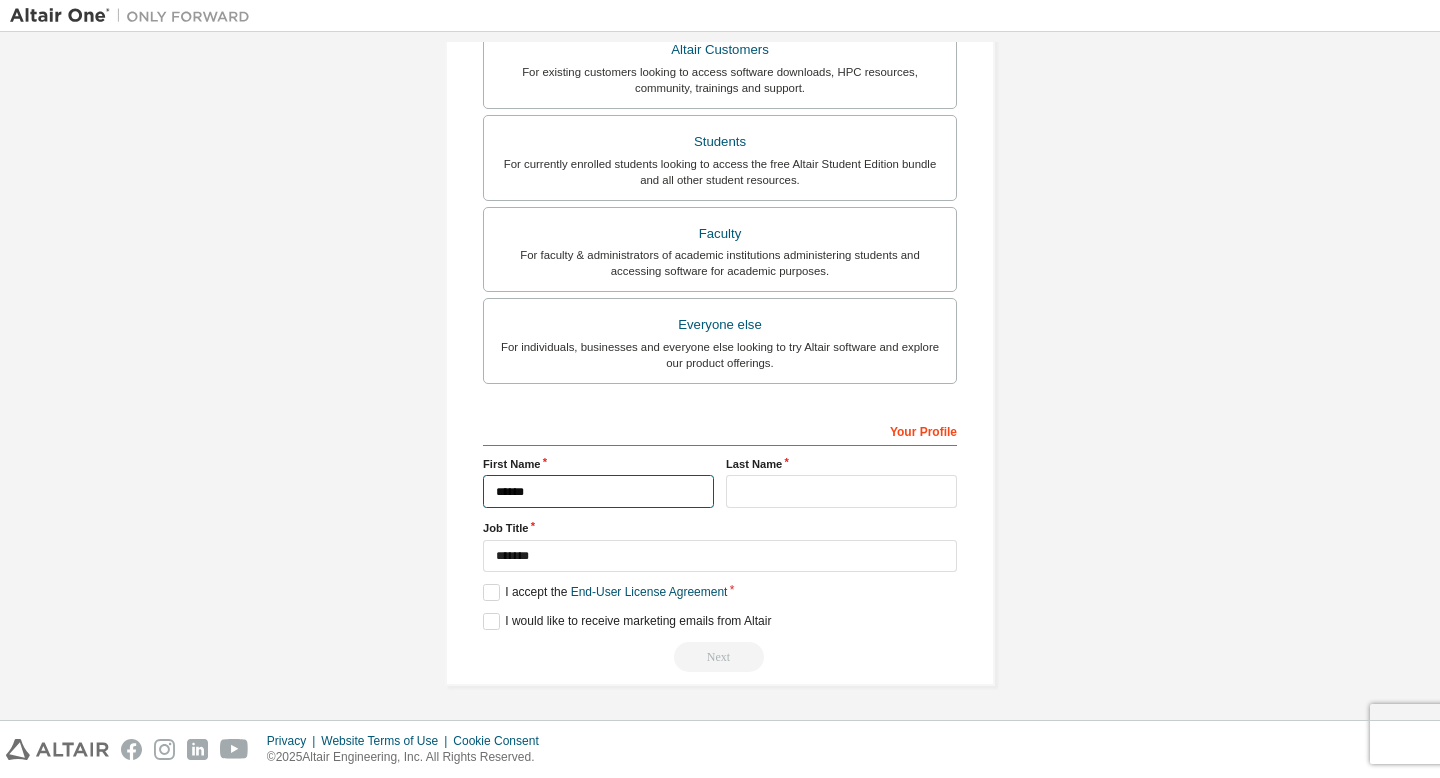 click on "******" at bounding box center (598, 491) 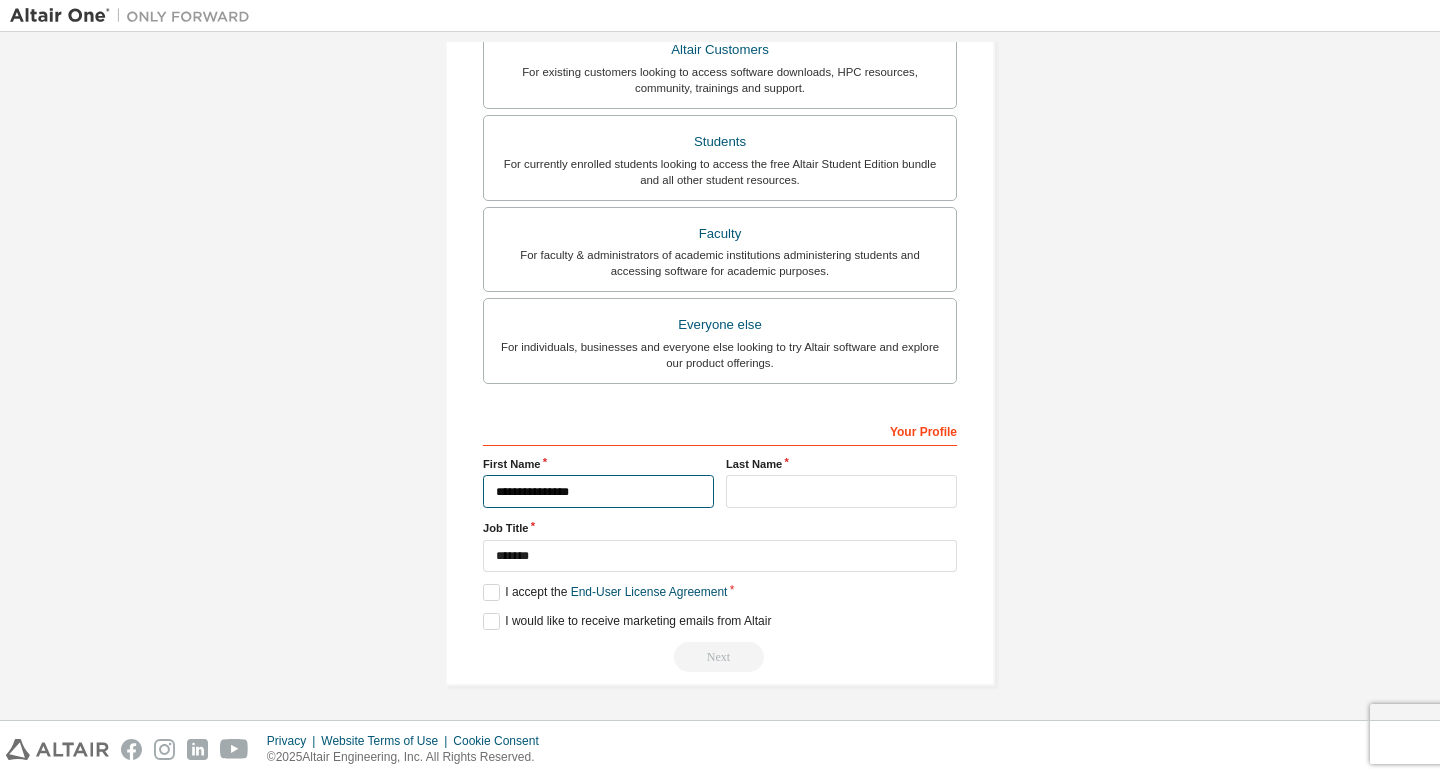 drag, startPoint x: 528, startPoint y: 491, endPoint x: 481, endPoint y: 492, distance: 47.010635 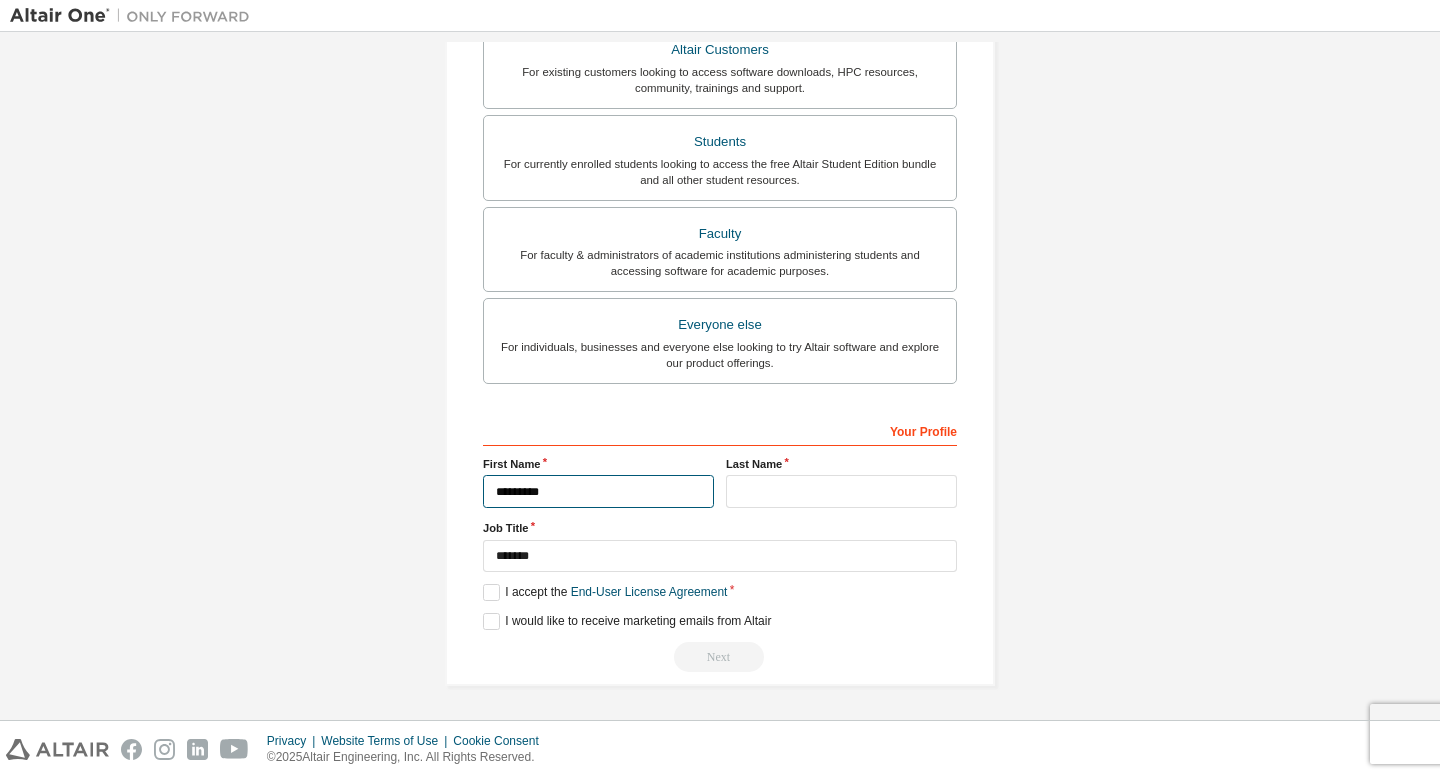 type on "*********" 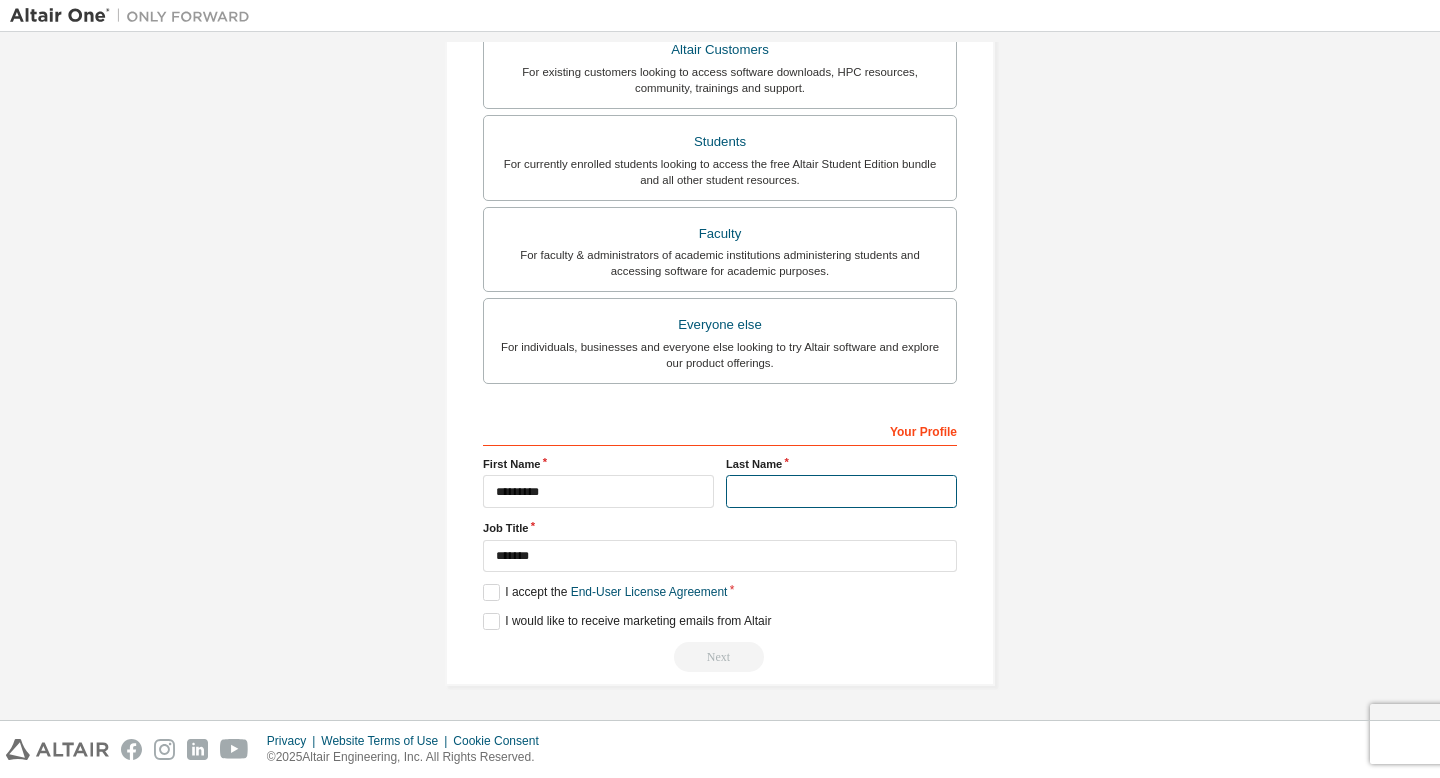click at bounding box center (841, 491) 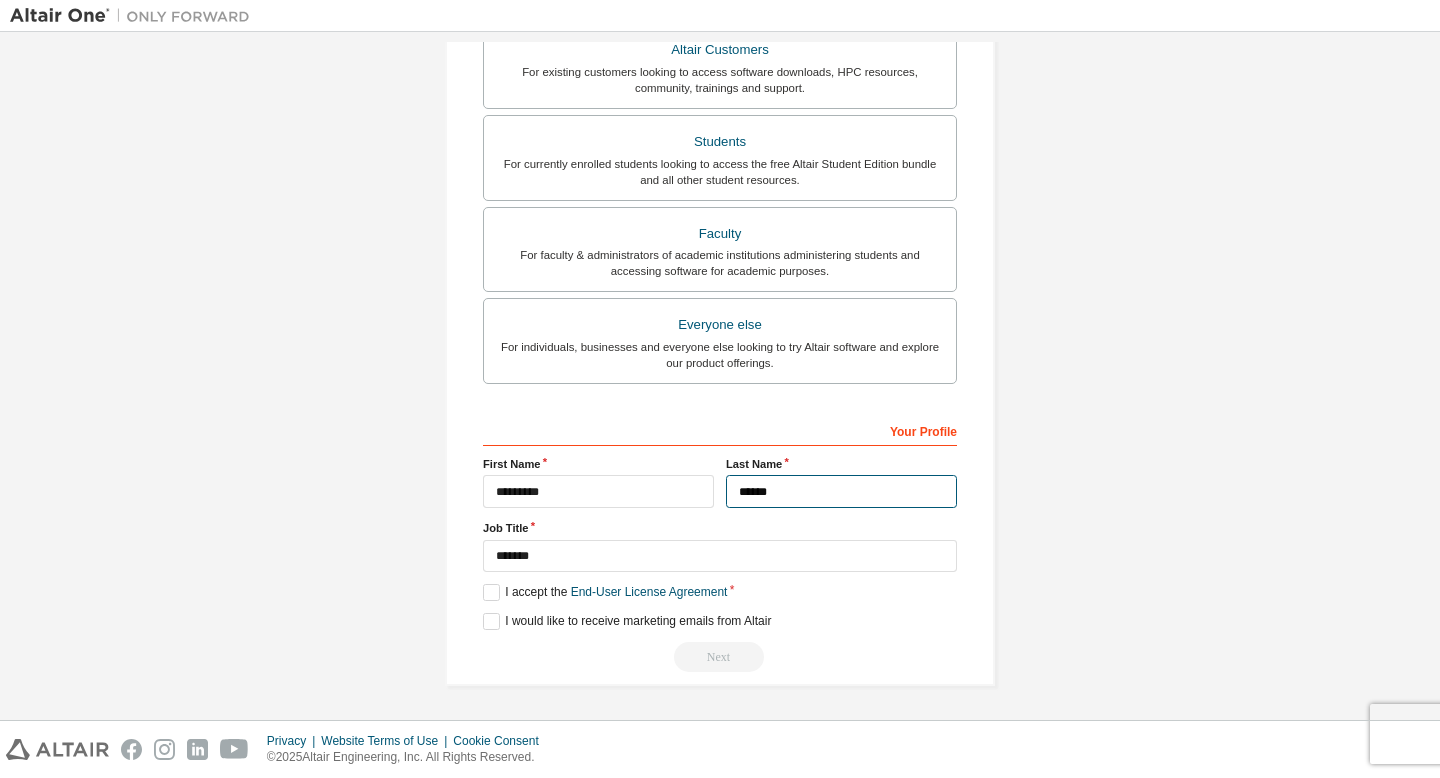 type on "******" 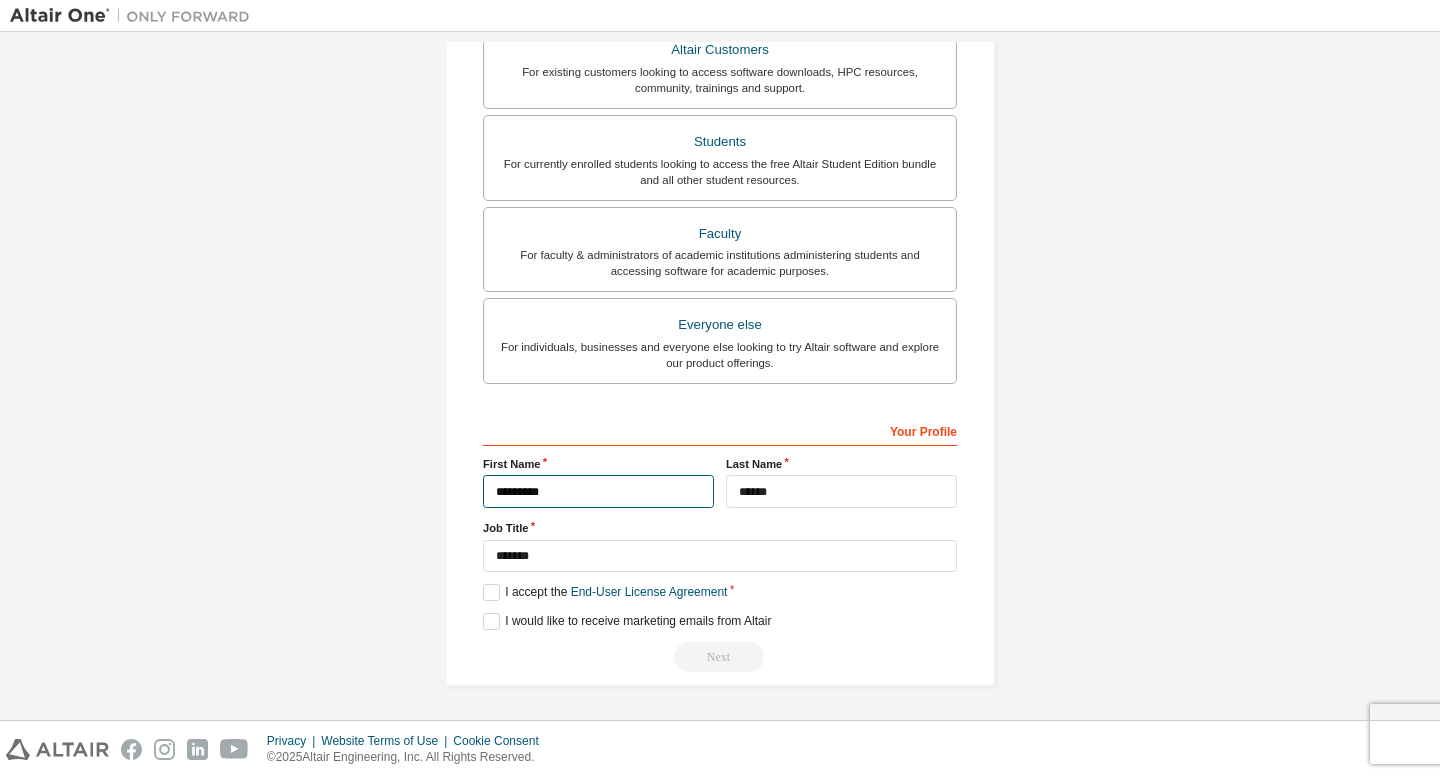 click on "*********" at bounding box center (598, 491) 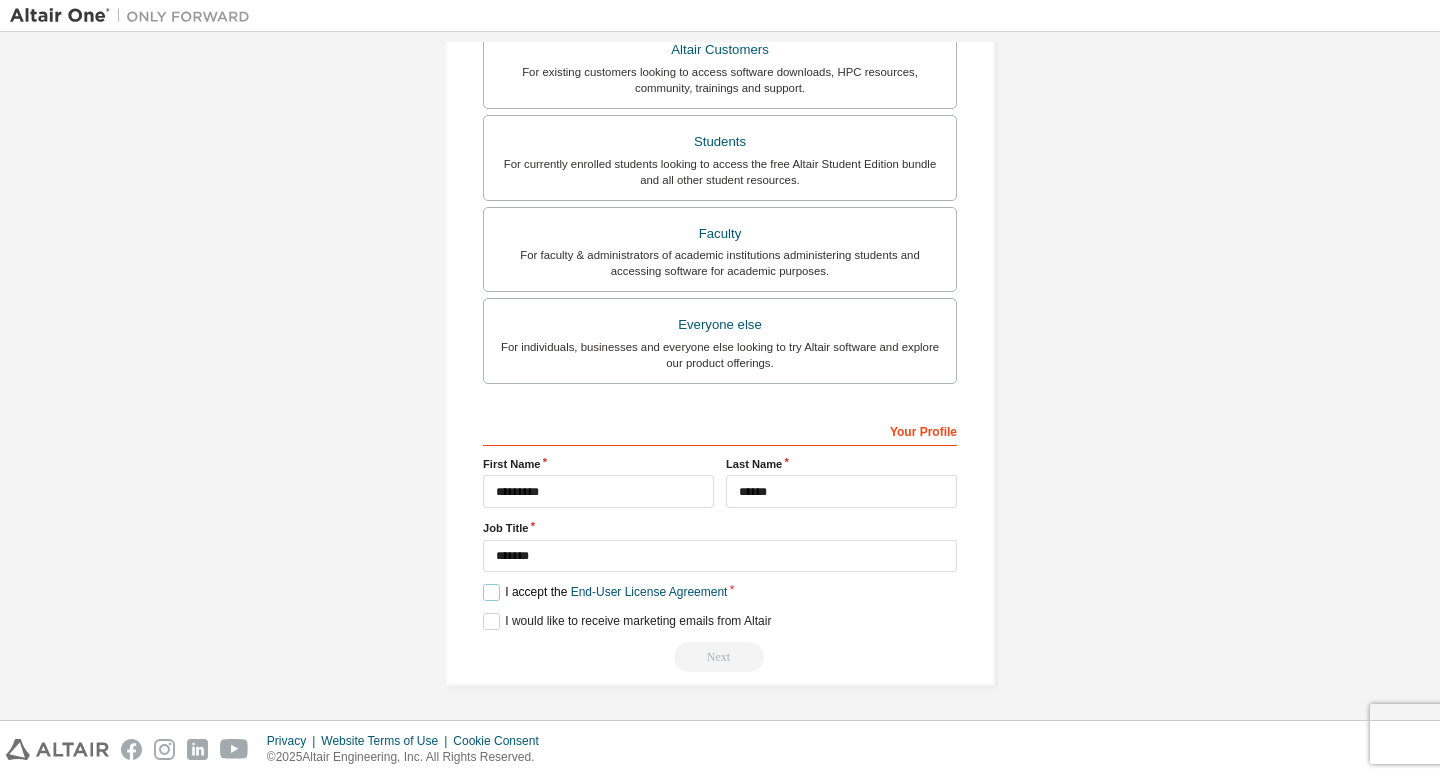 click on "I accept the    End-User License Agreement" at bounding box center [605, 592] 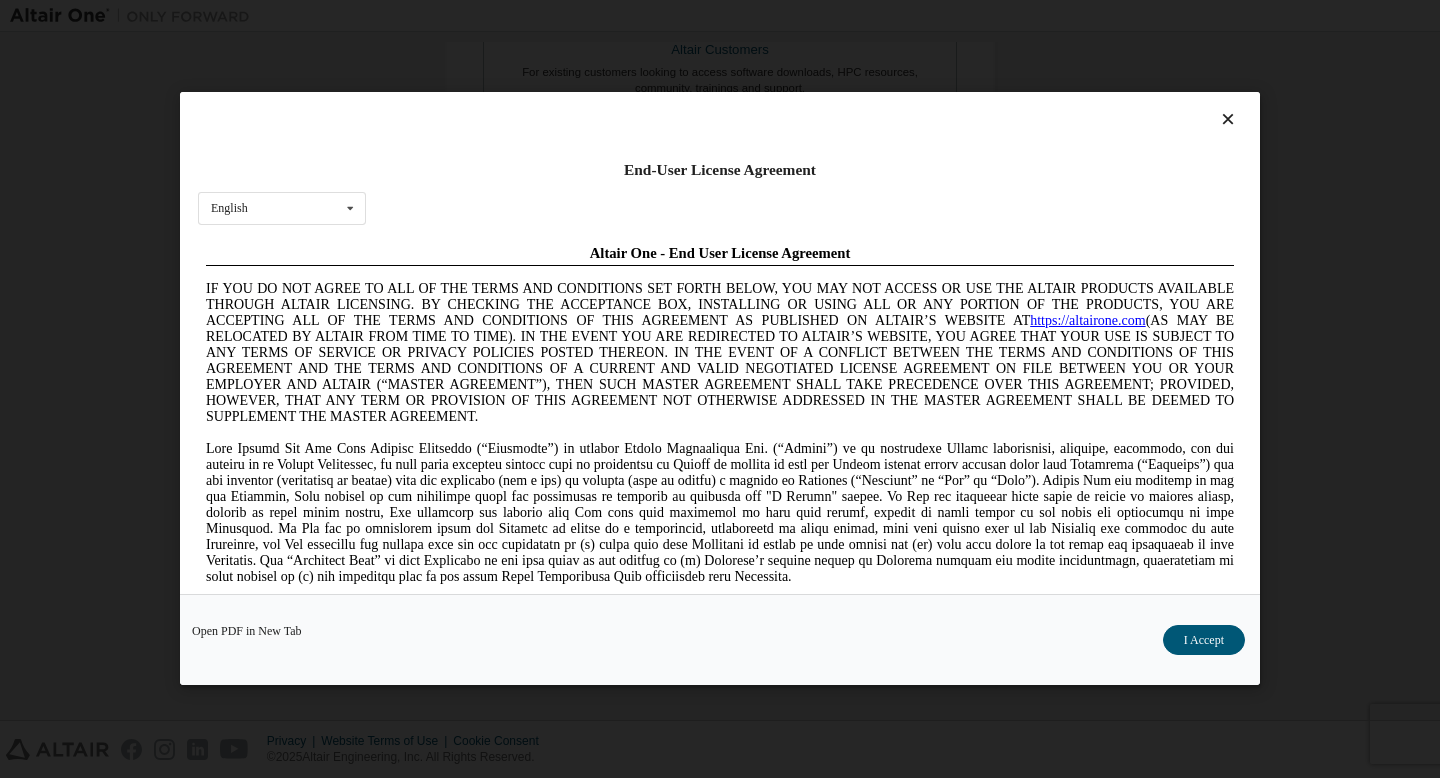 scroll, scrollTop: 0, scrollLeft: 0, axis: both 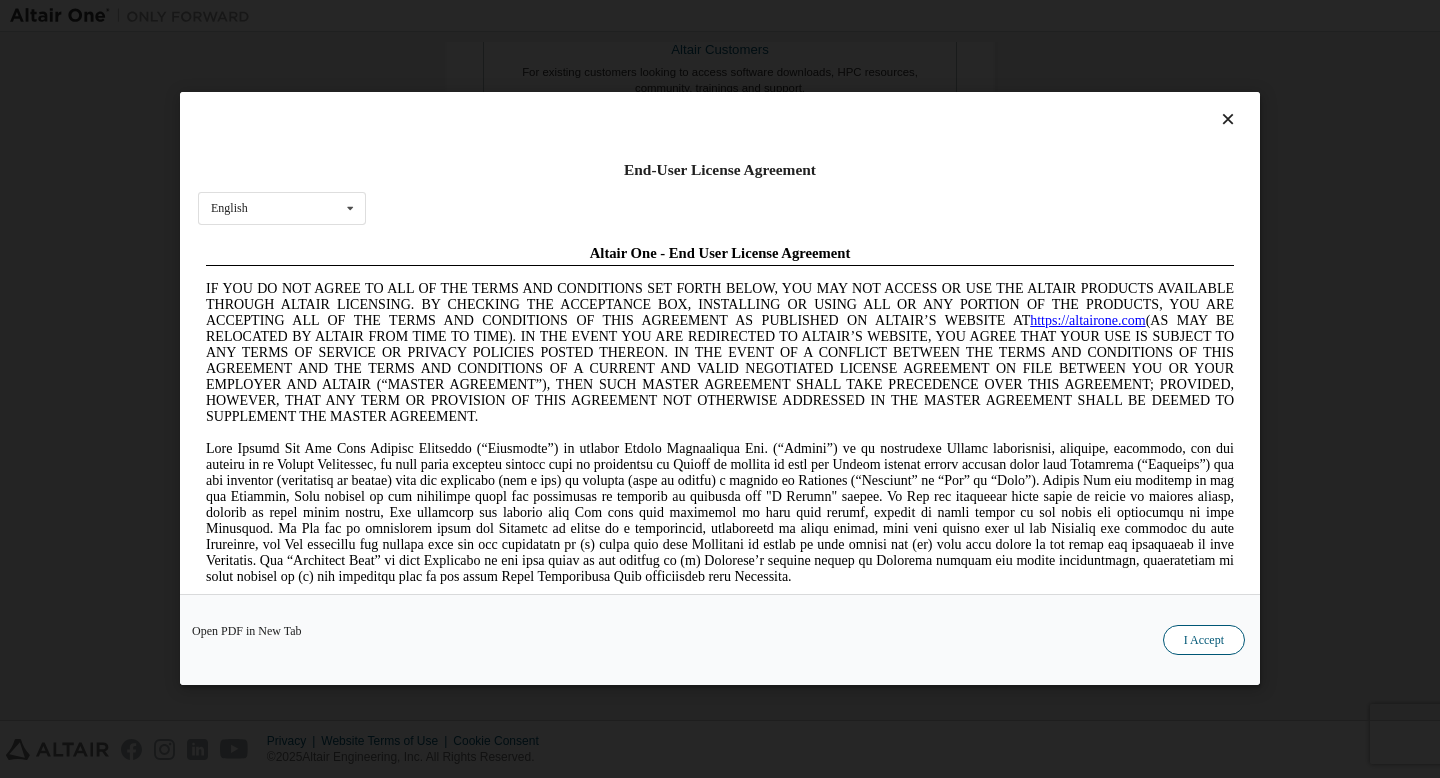 click on "I Accept" at bounding box center [1204, 641] 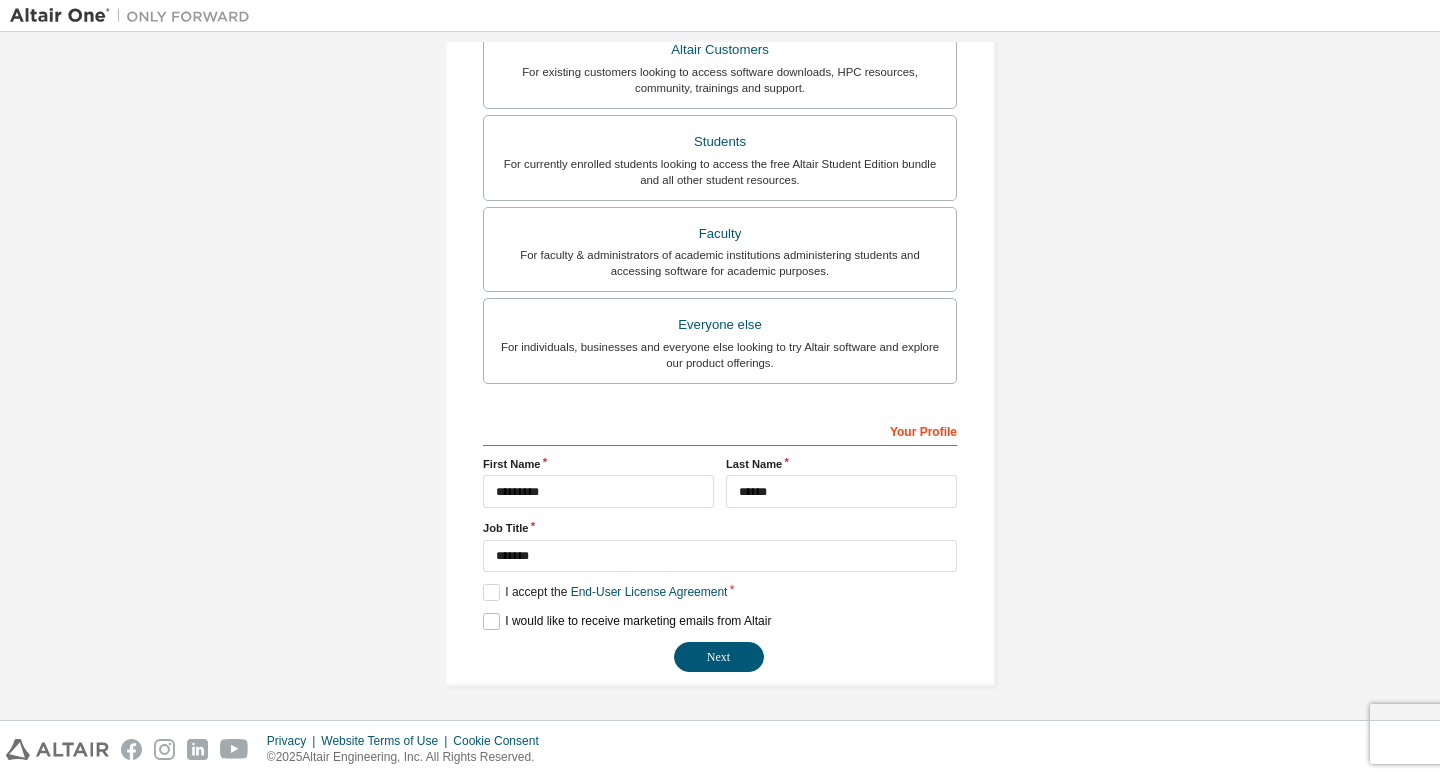 click on "I would like to receive marketing emails from Altair" at bounding box center (627, 621) 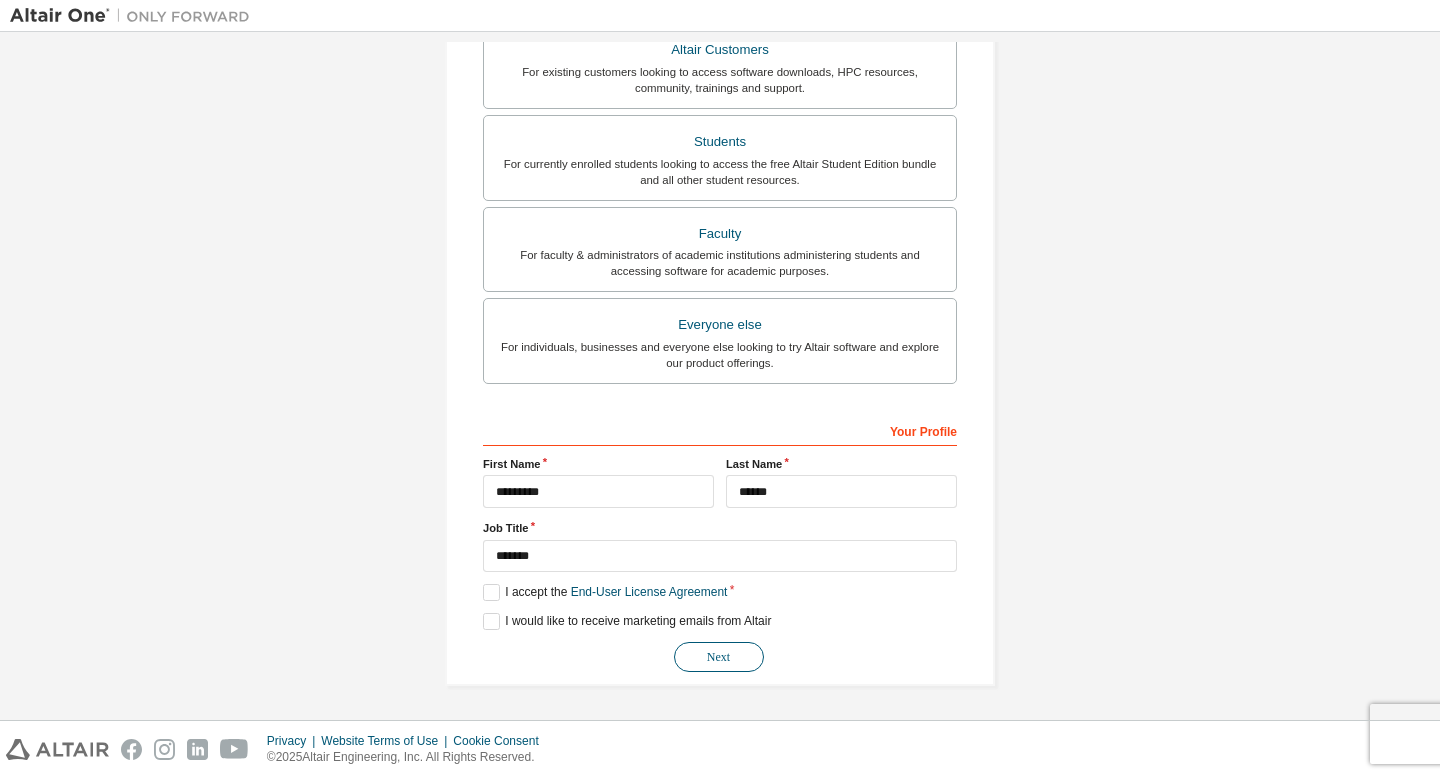 click on "Next" at bounding box center [719, 657] 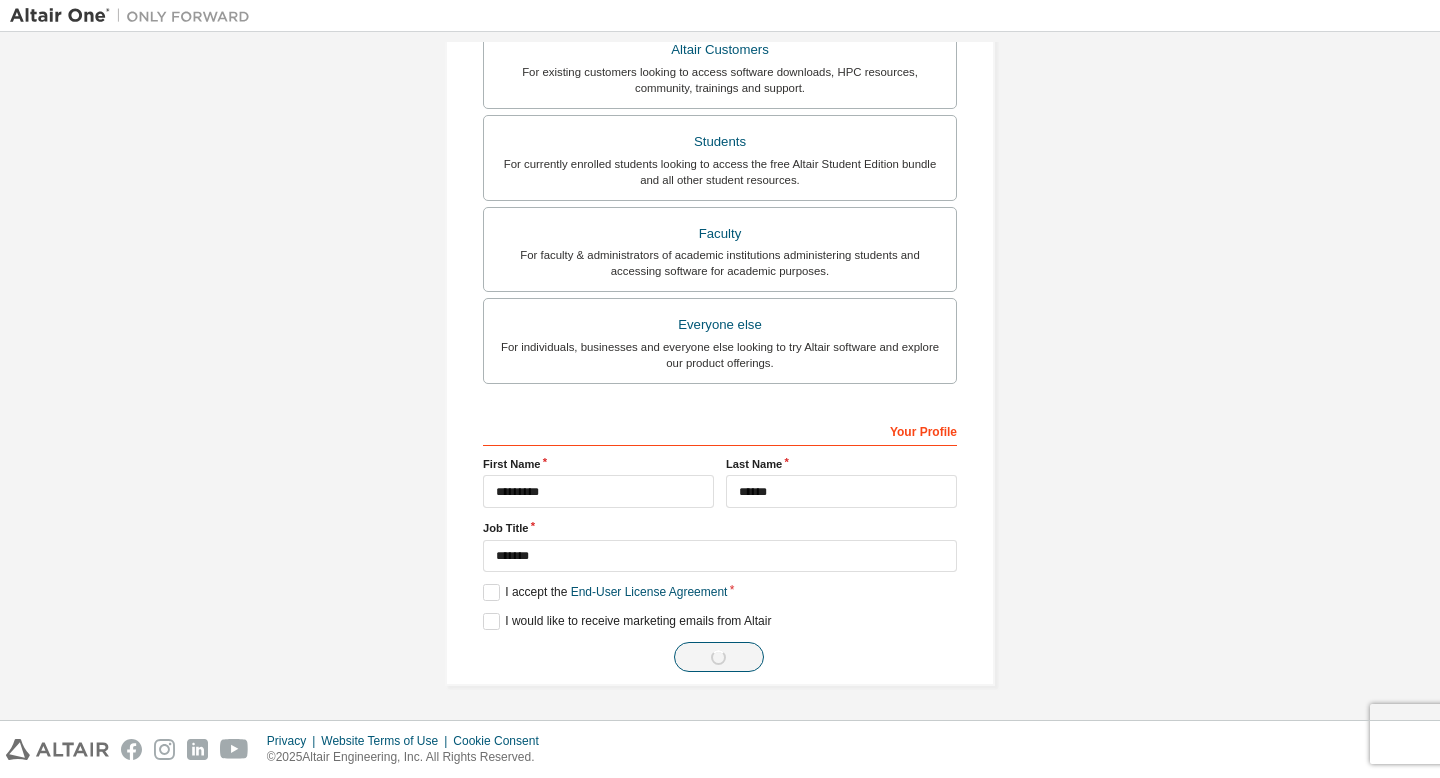 scroll, scrollTop: 0, scrollLeft: 0, axis: both 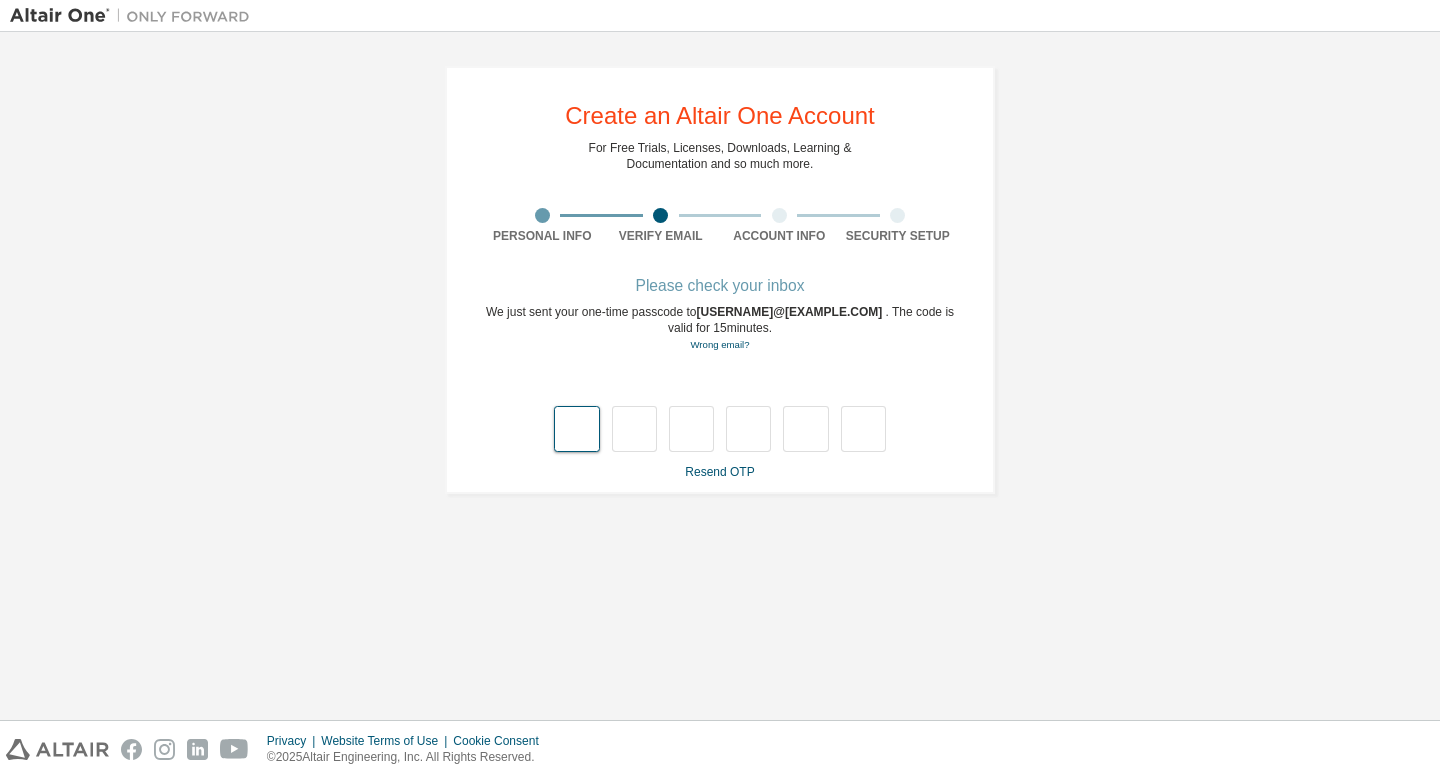 type on "*" 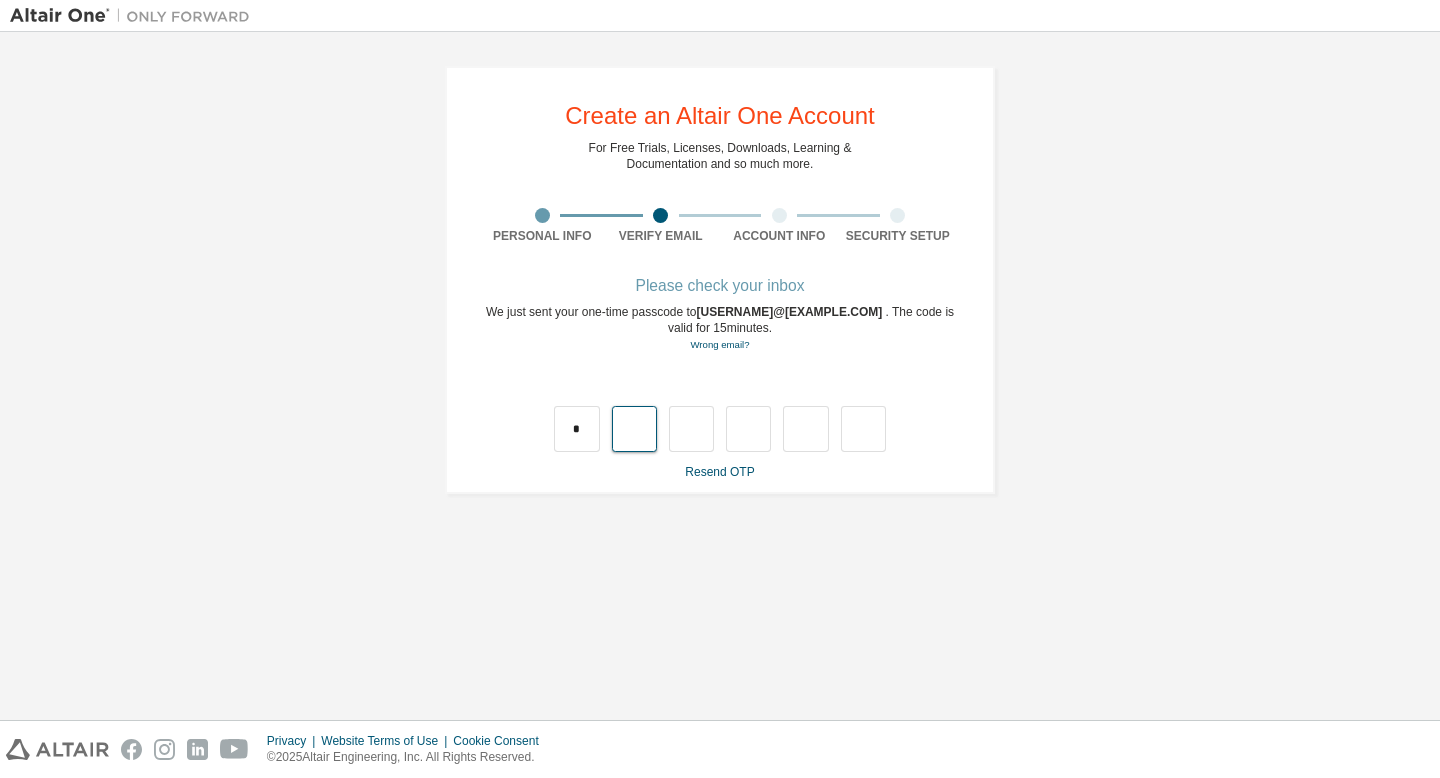 type on "*" 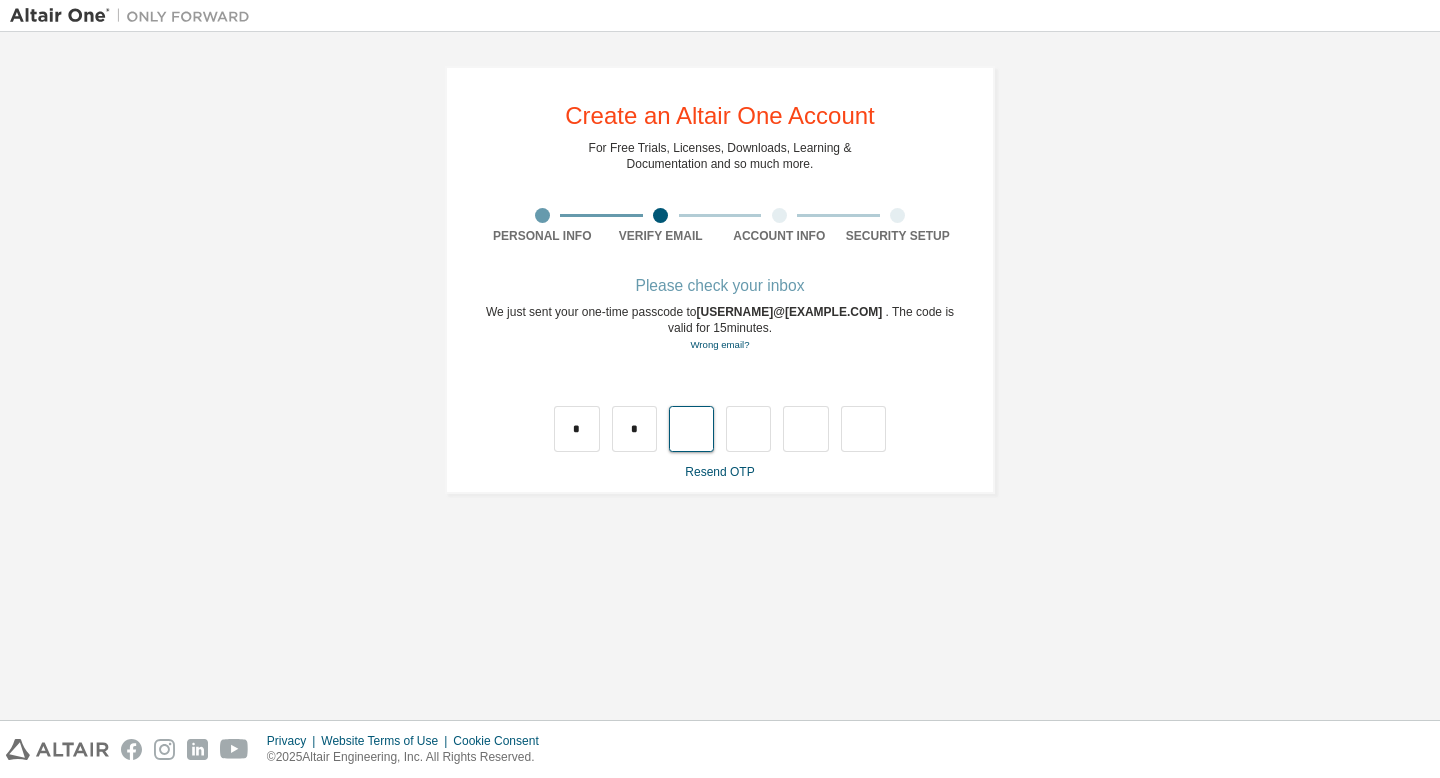 type on "*" 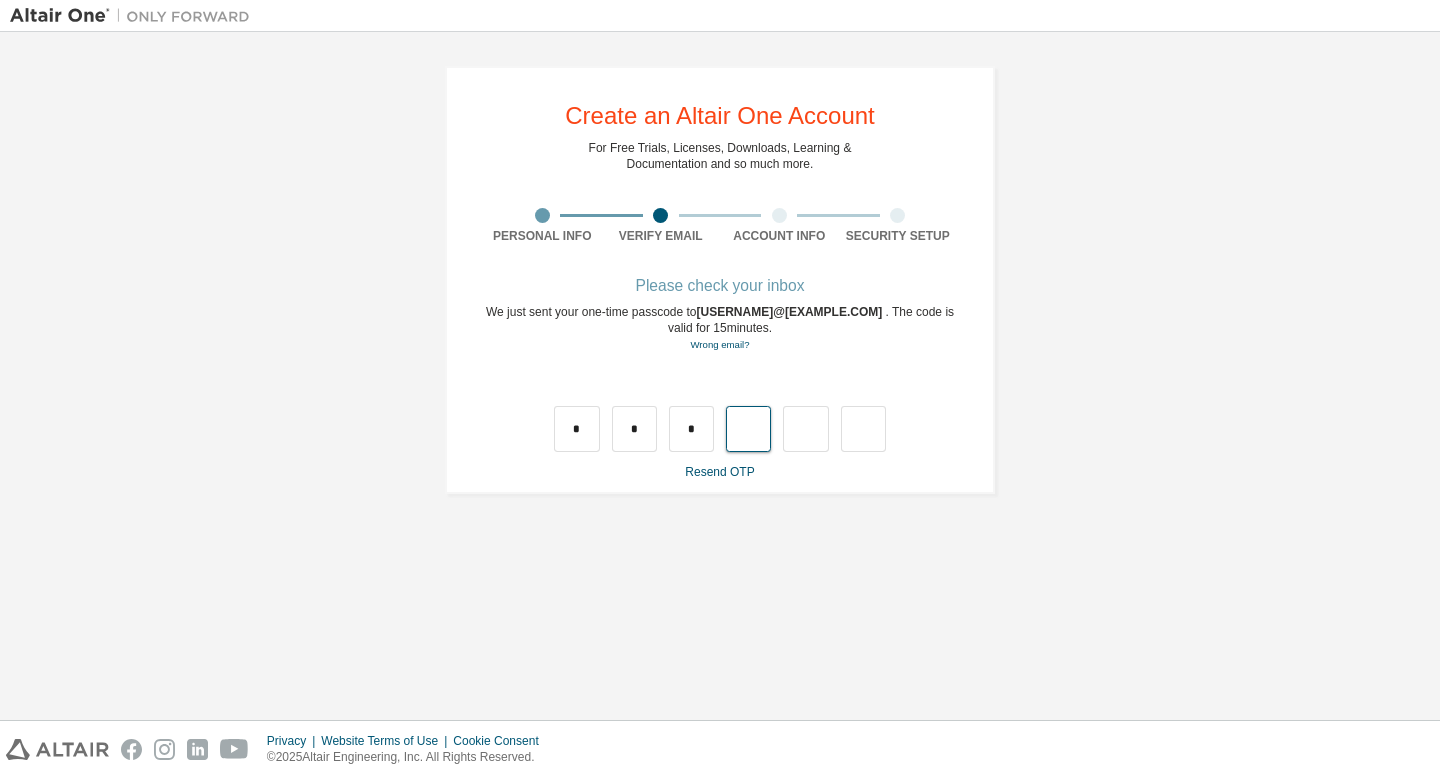 type on "*" 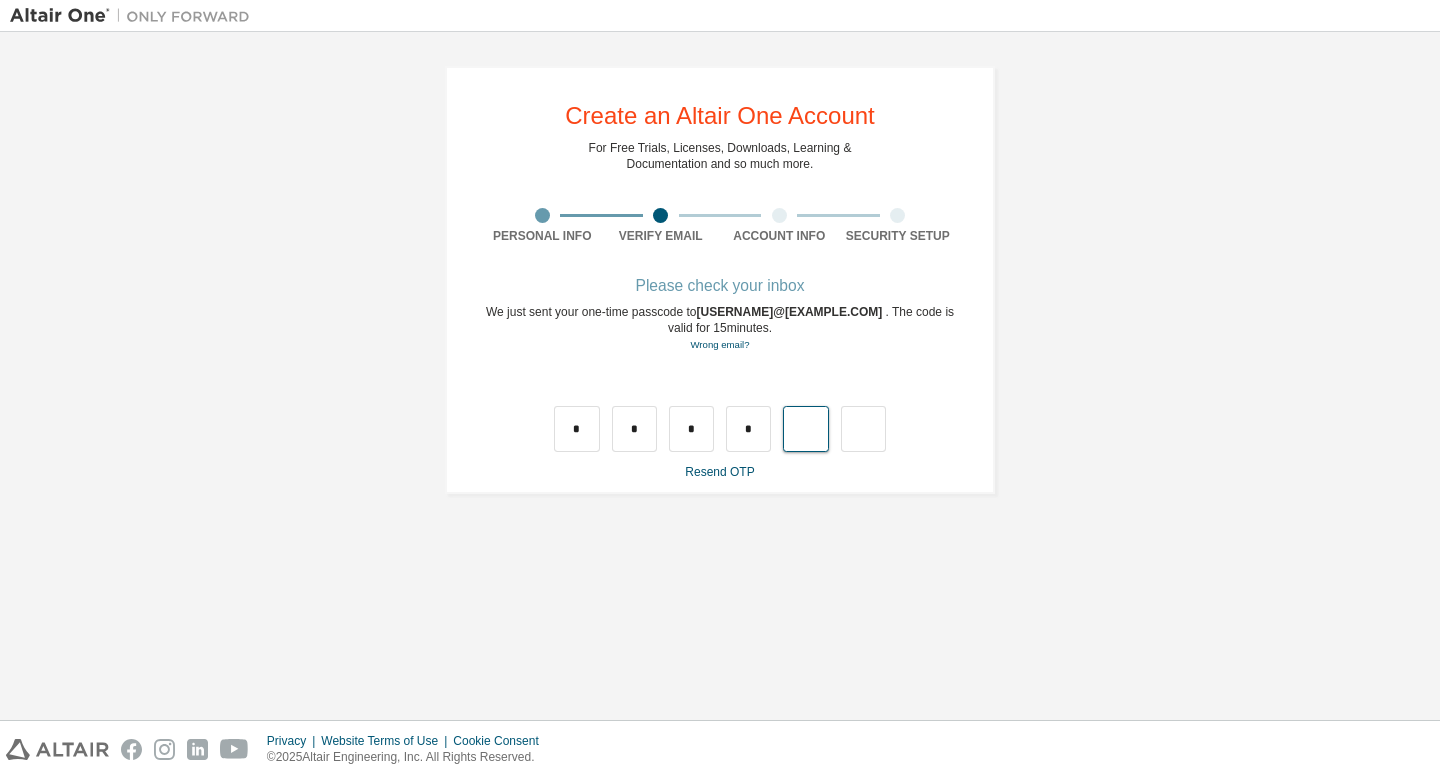 type on "*" 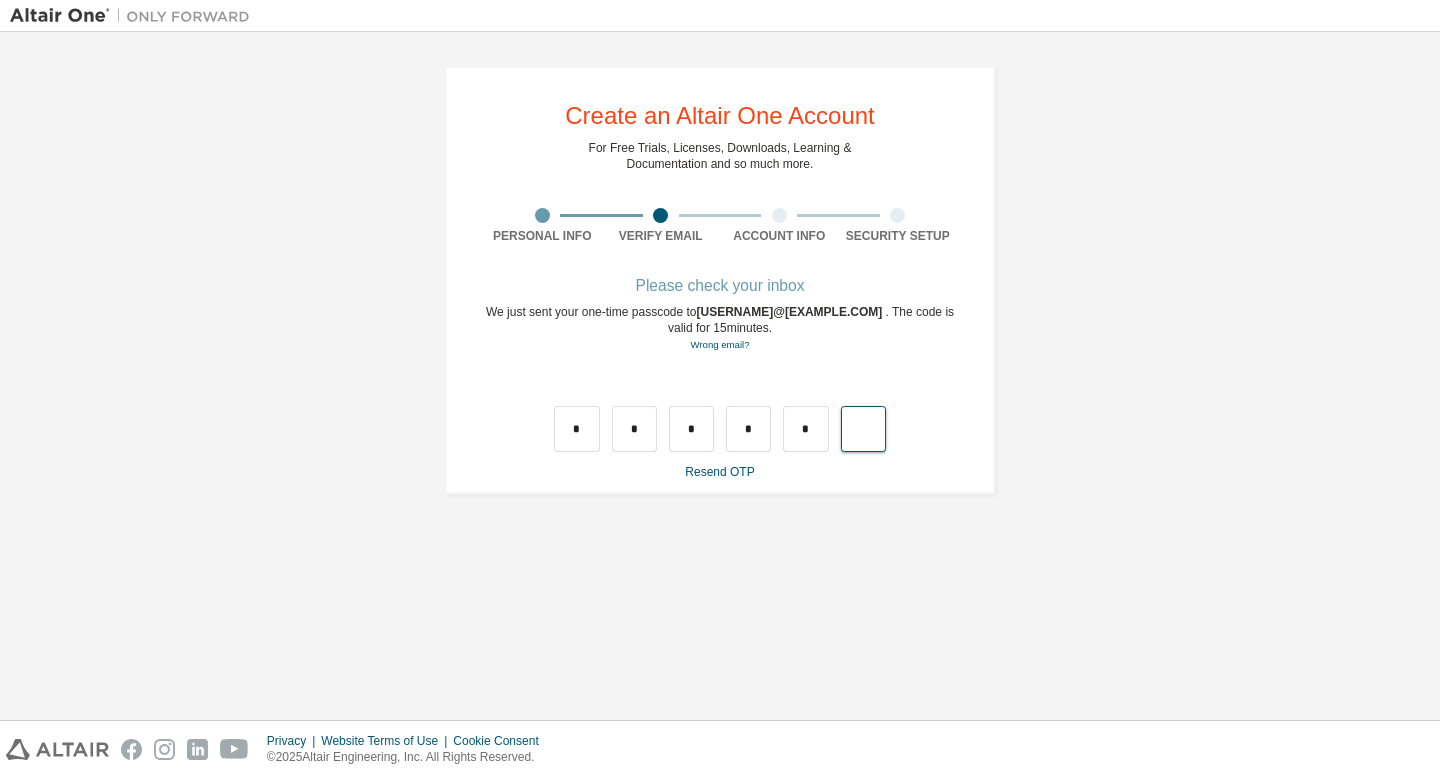 type on "*" 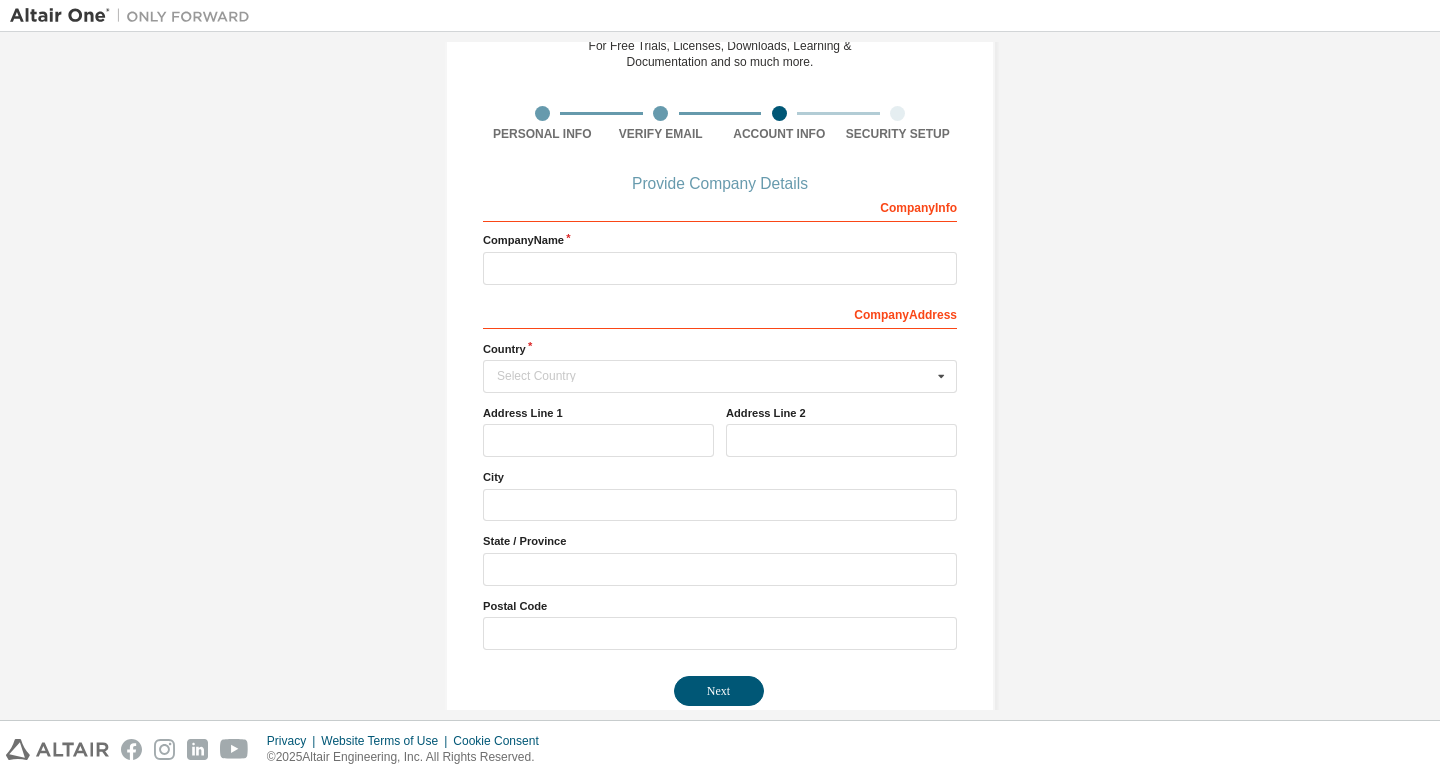 scroll, scrollTop: 114, scrollLeft: 0, axis: vertical 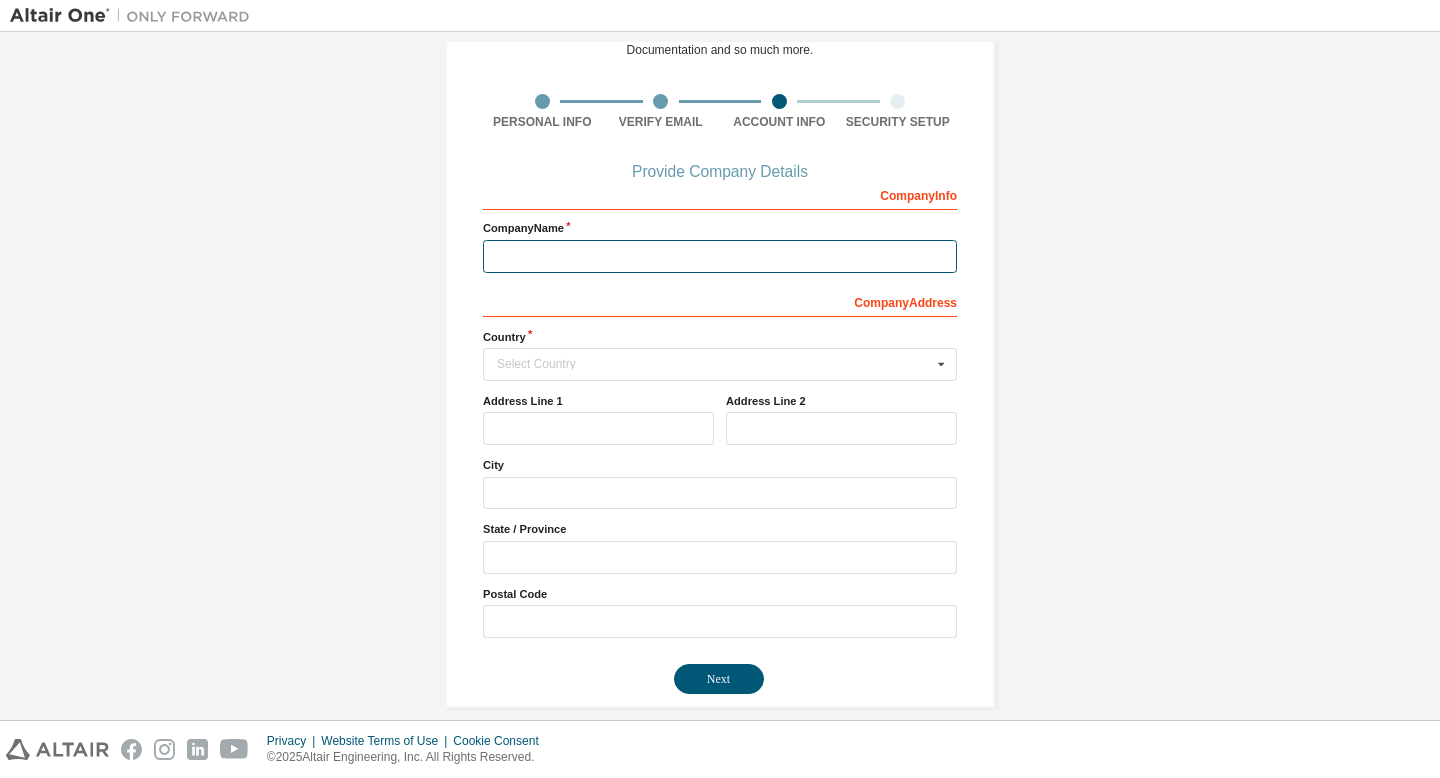 click at bounding box center (720, 256) 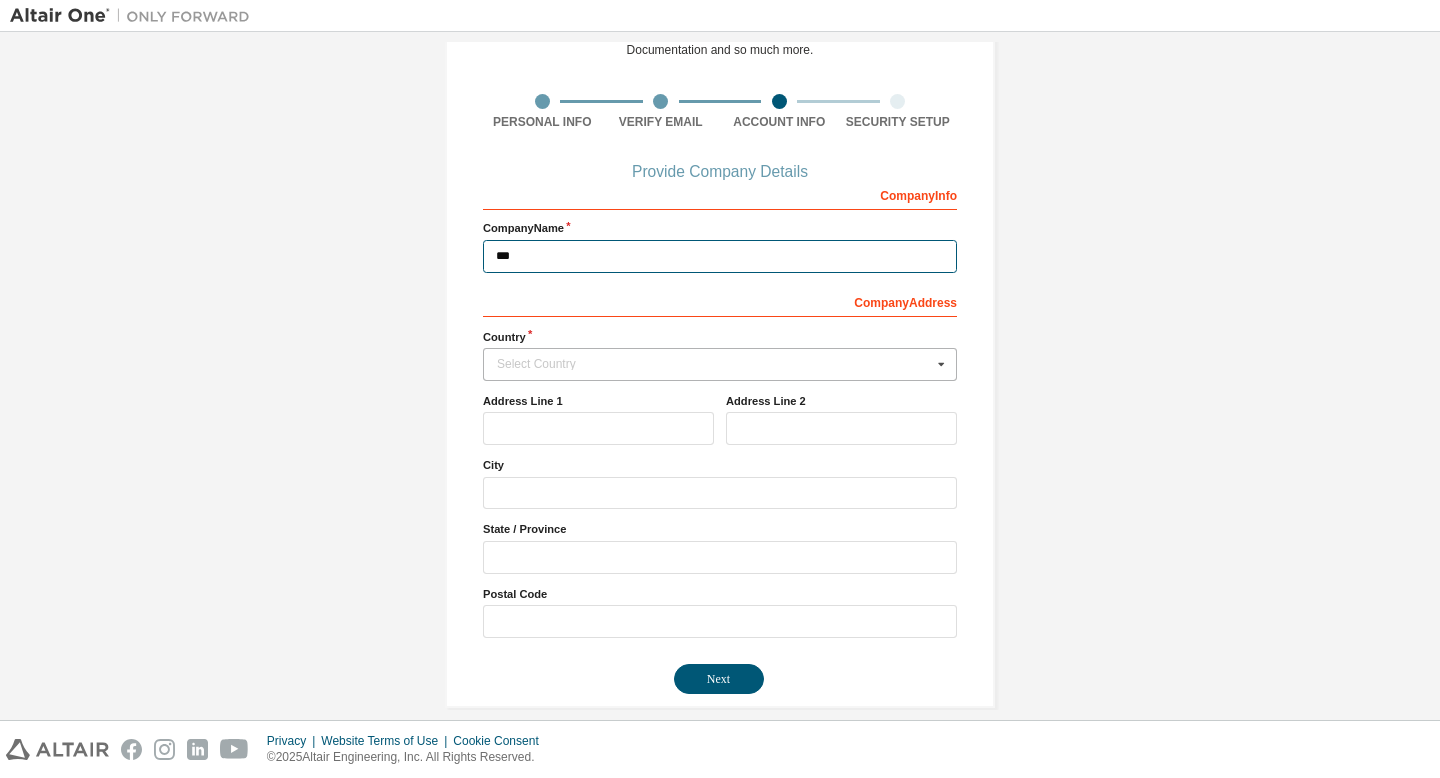type on "***" 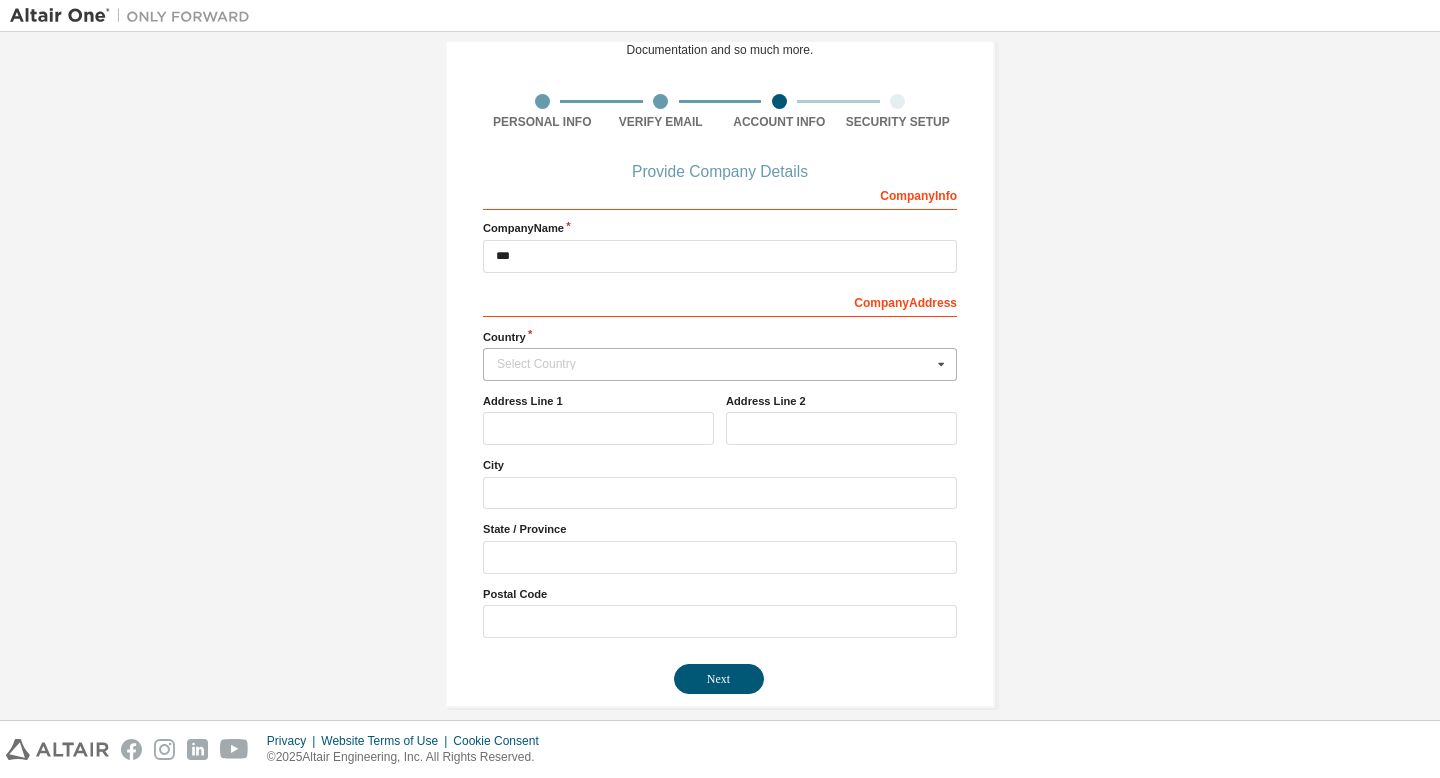 click on "Select Country" at bounding box center (714, 364) 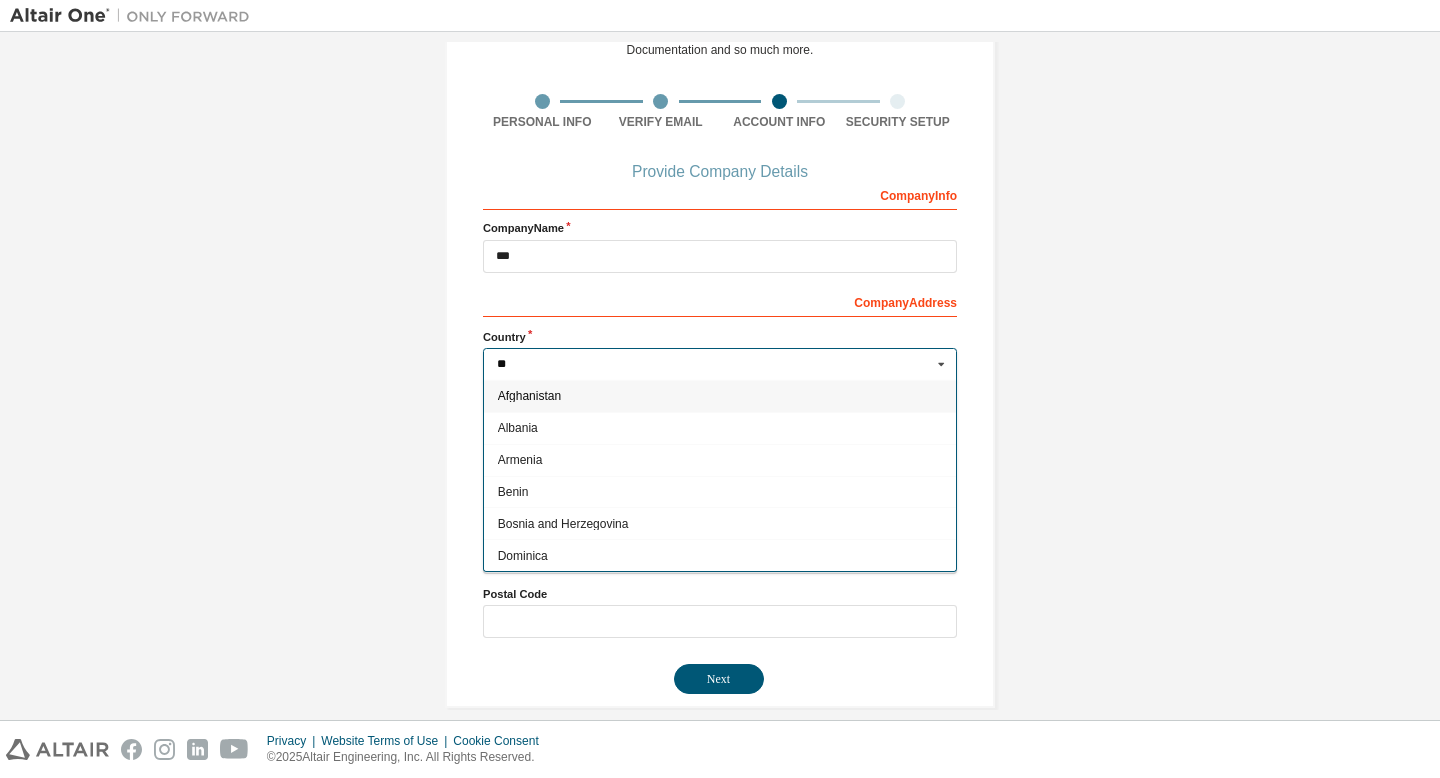 type on "*" 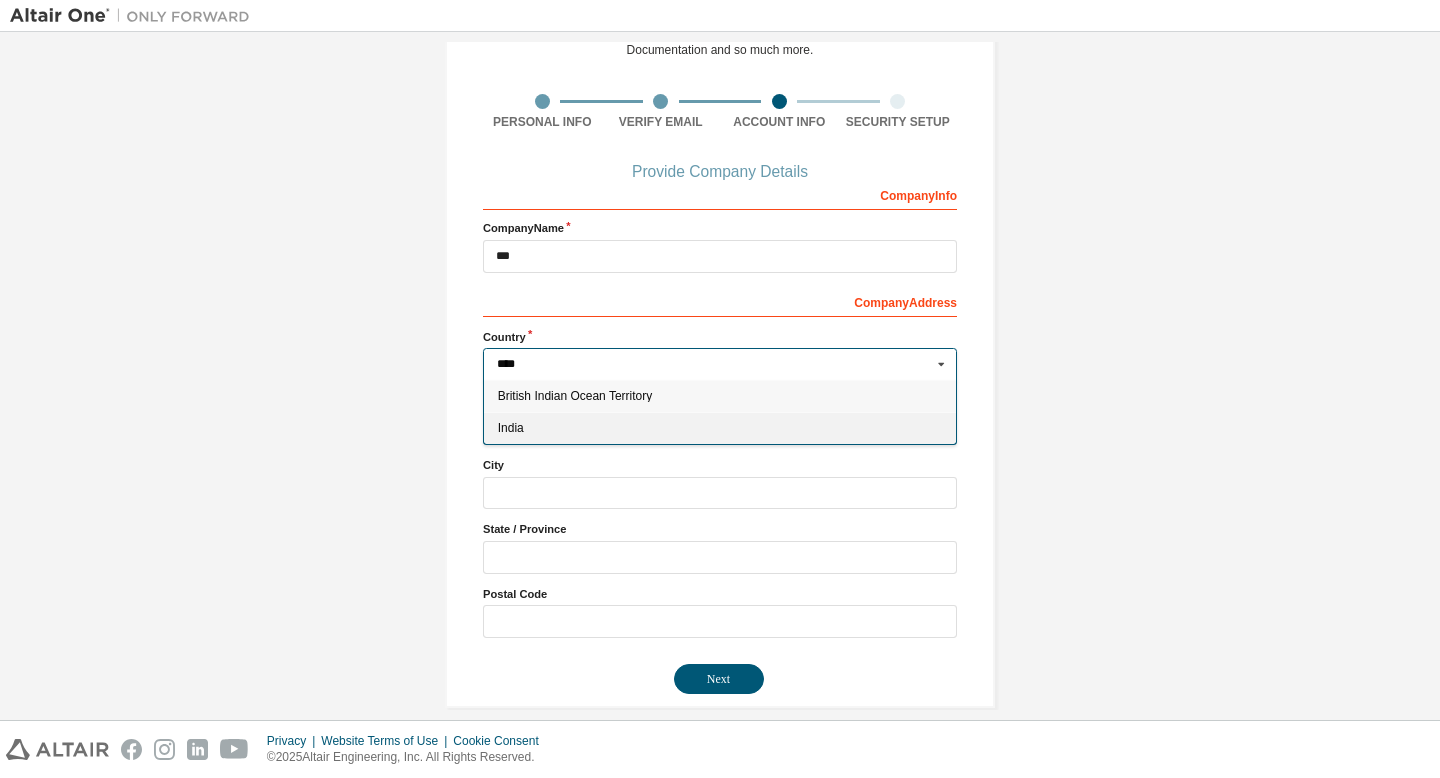 type on "****" 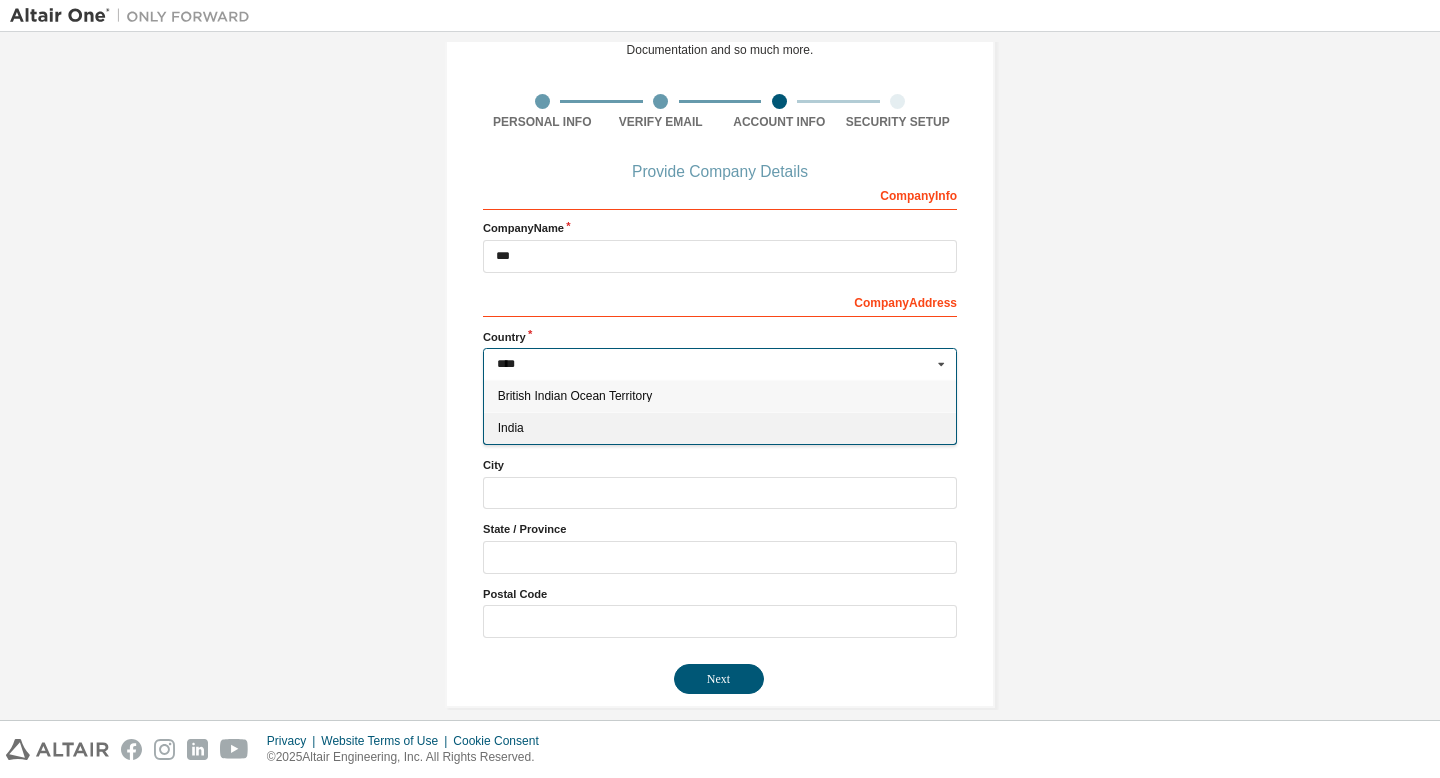 click on "India" at bounding box center (720, 428) 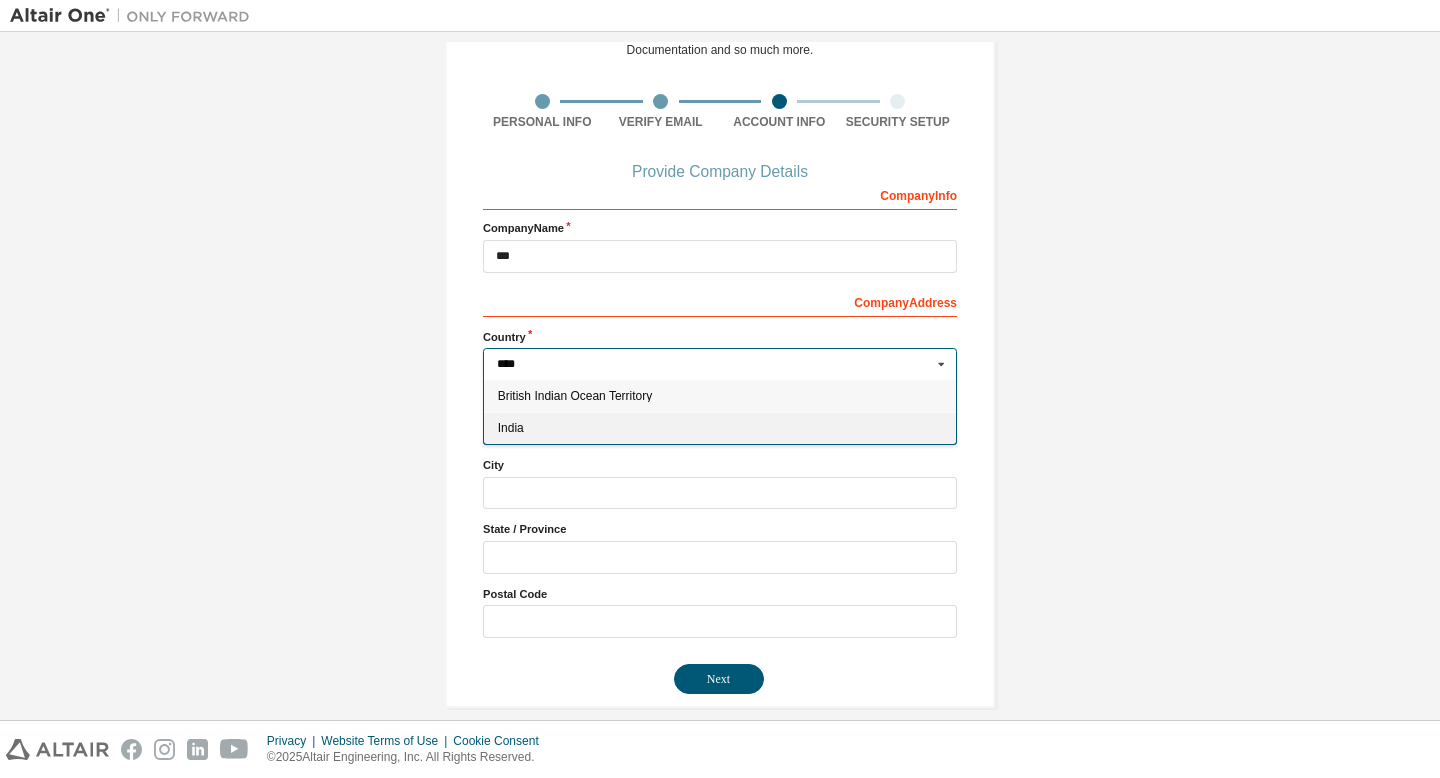 type on "***" 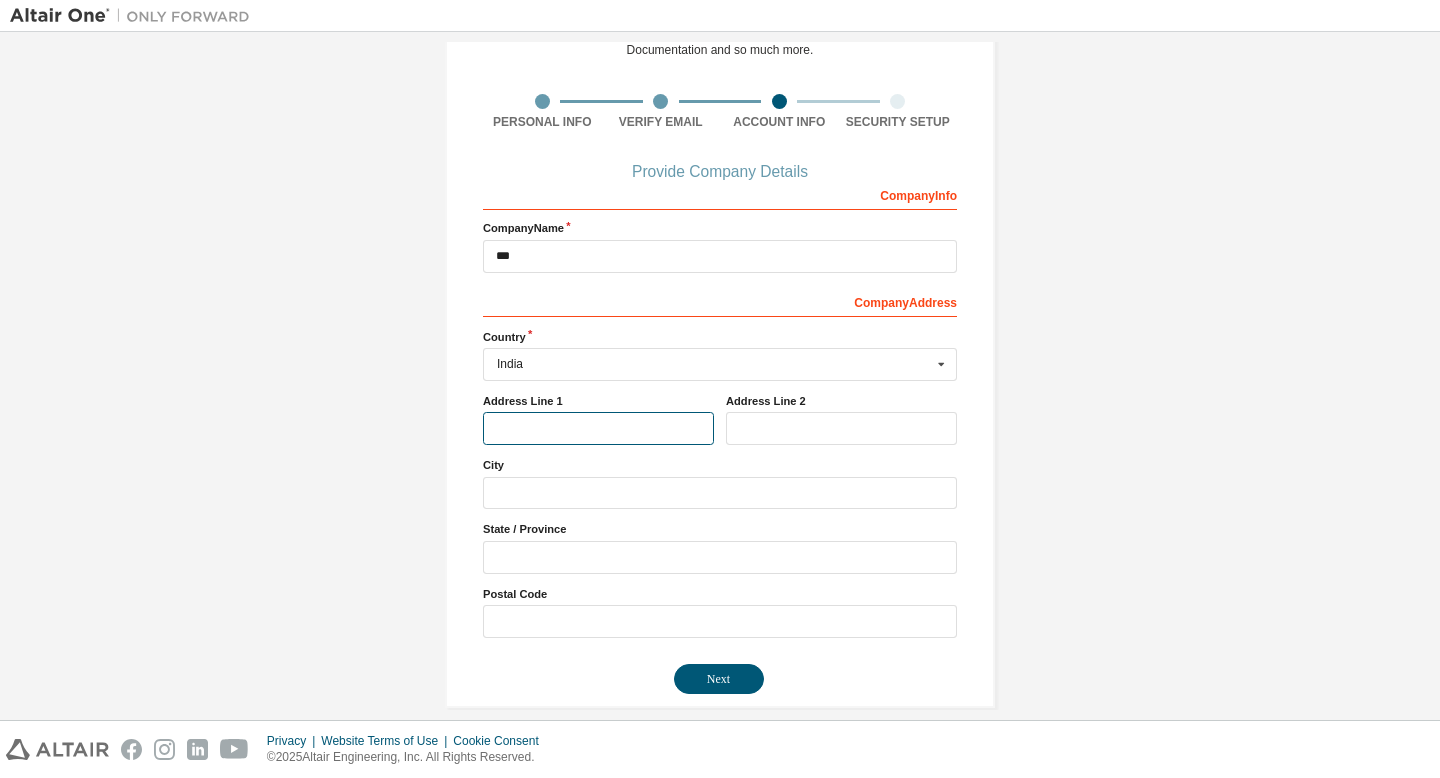 click at bounding box center [598, 428] 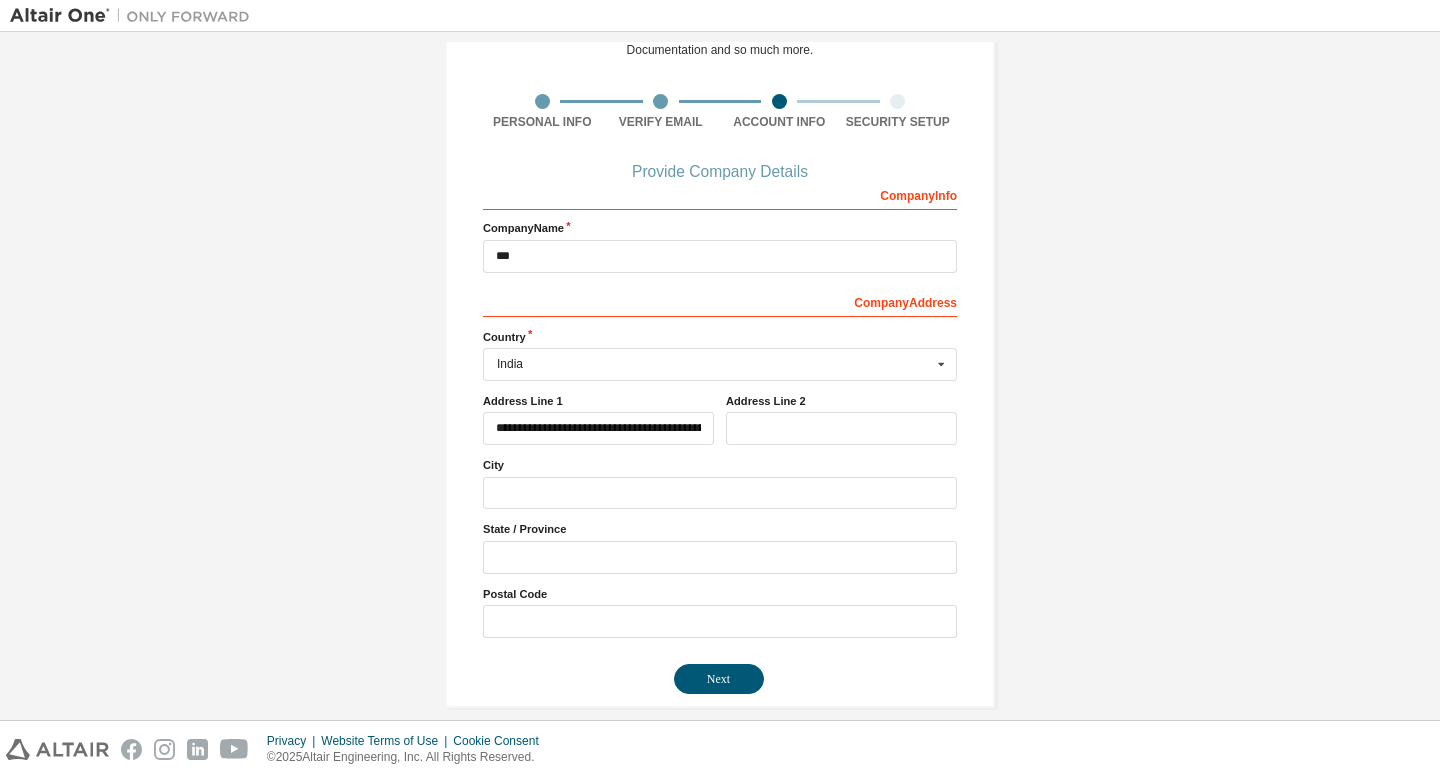type on "***" 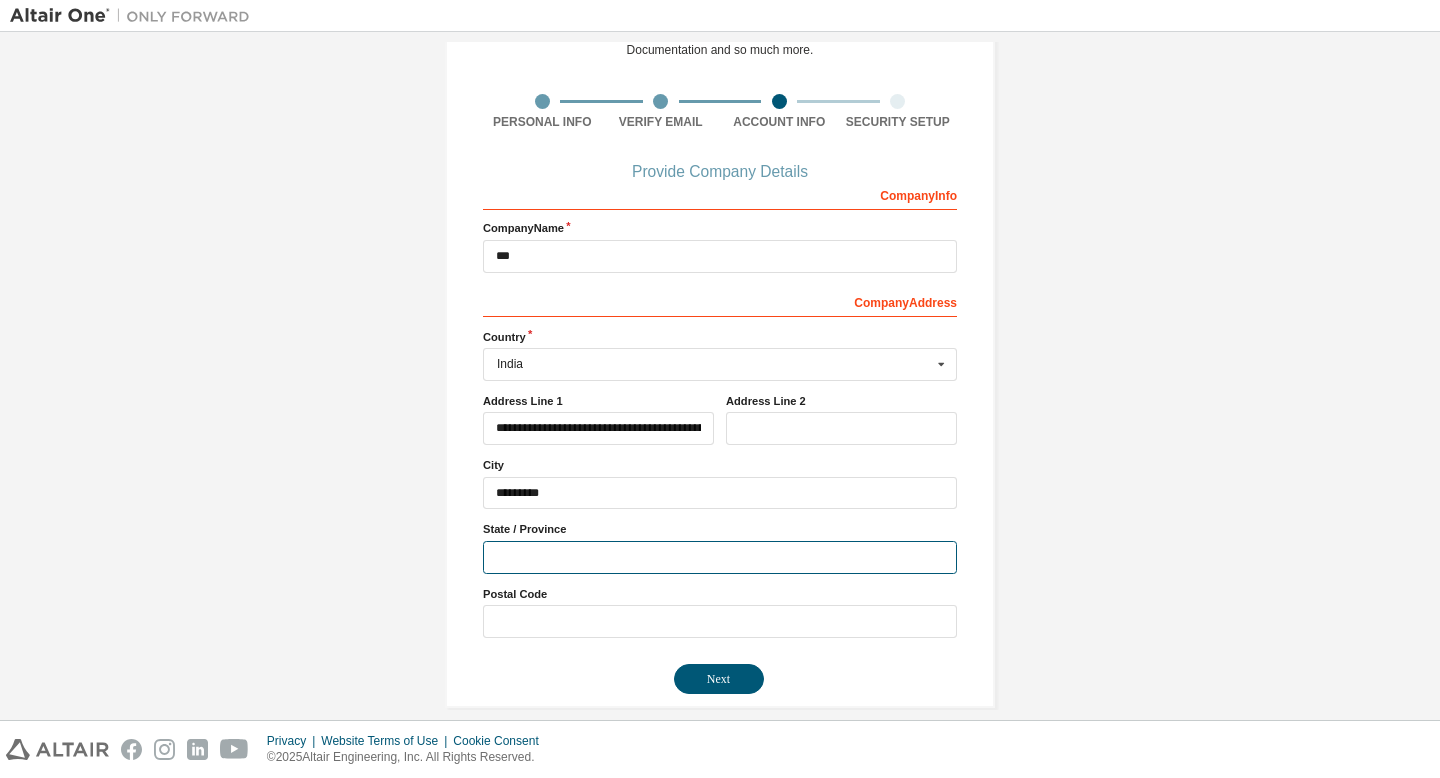 type on "*********" 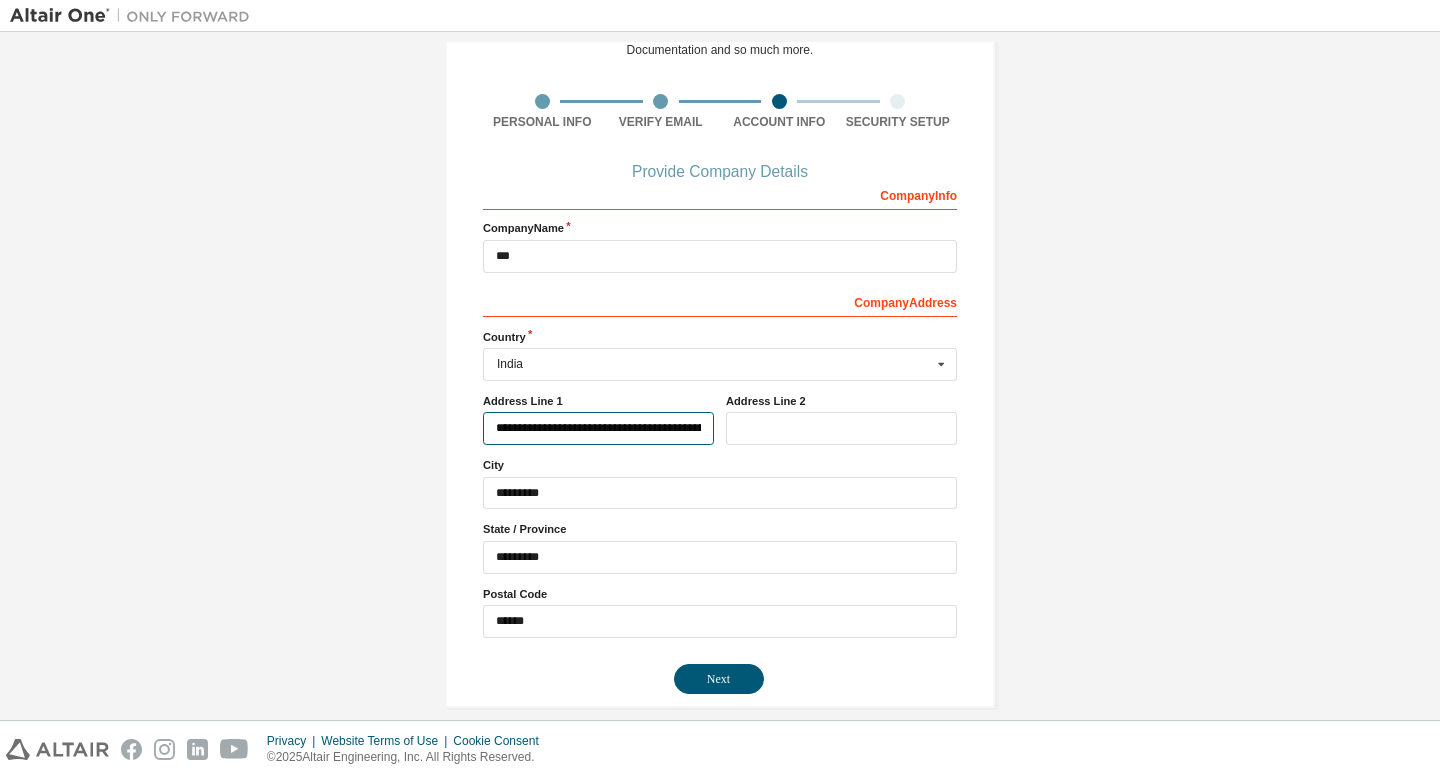 type on "***" 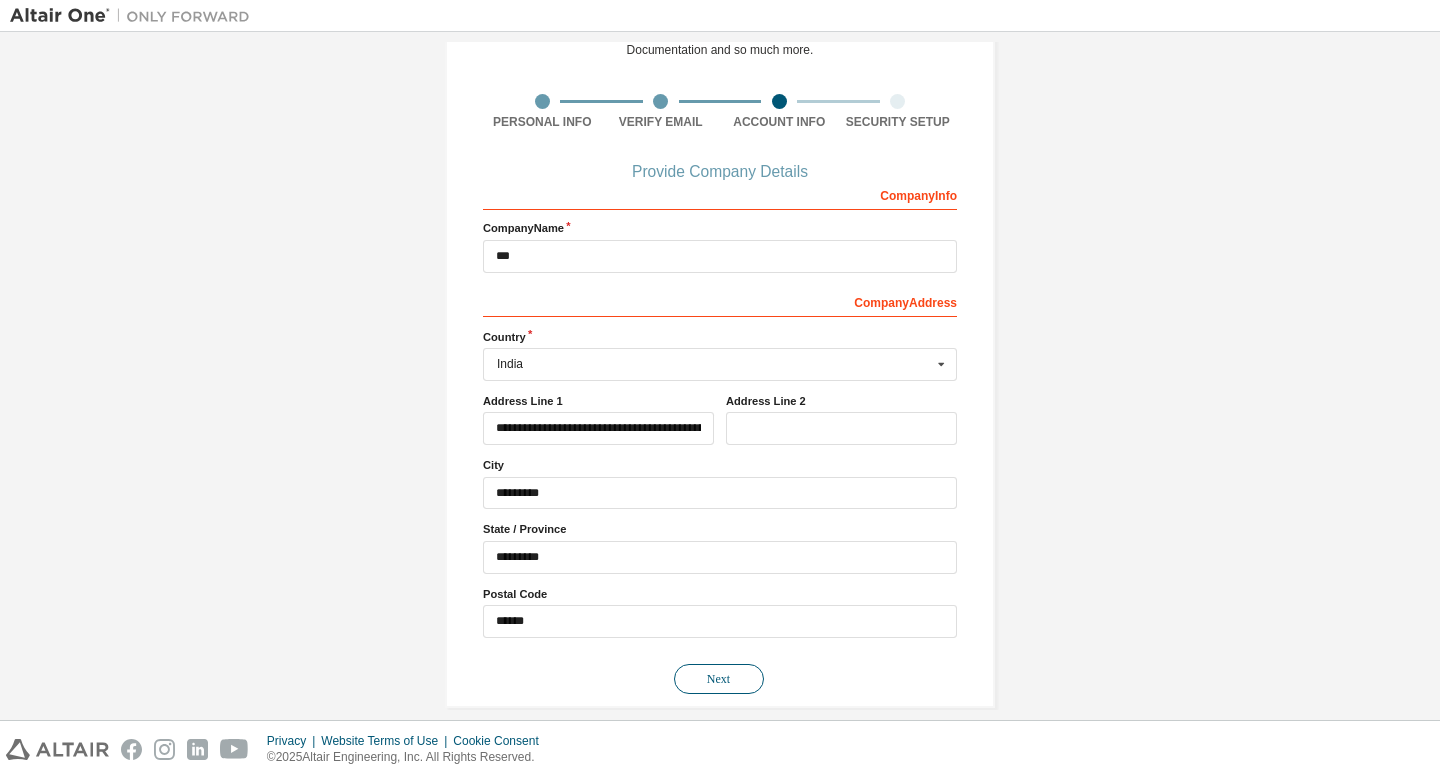 click on "Next" at bounding box center [719, 679] 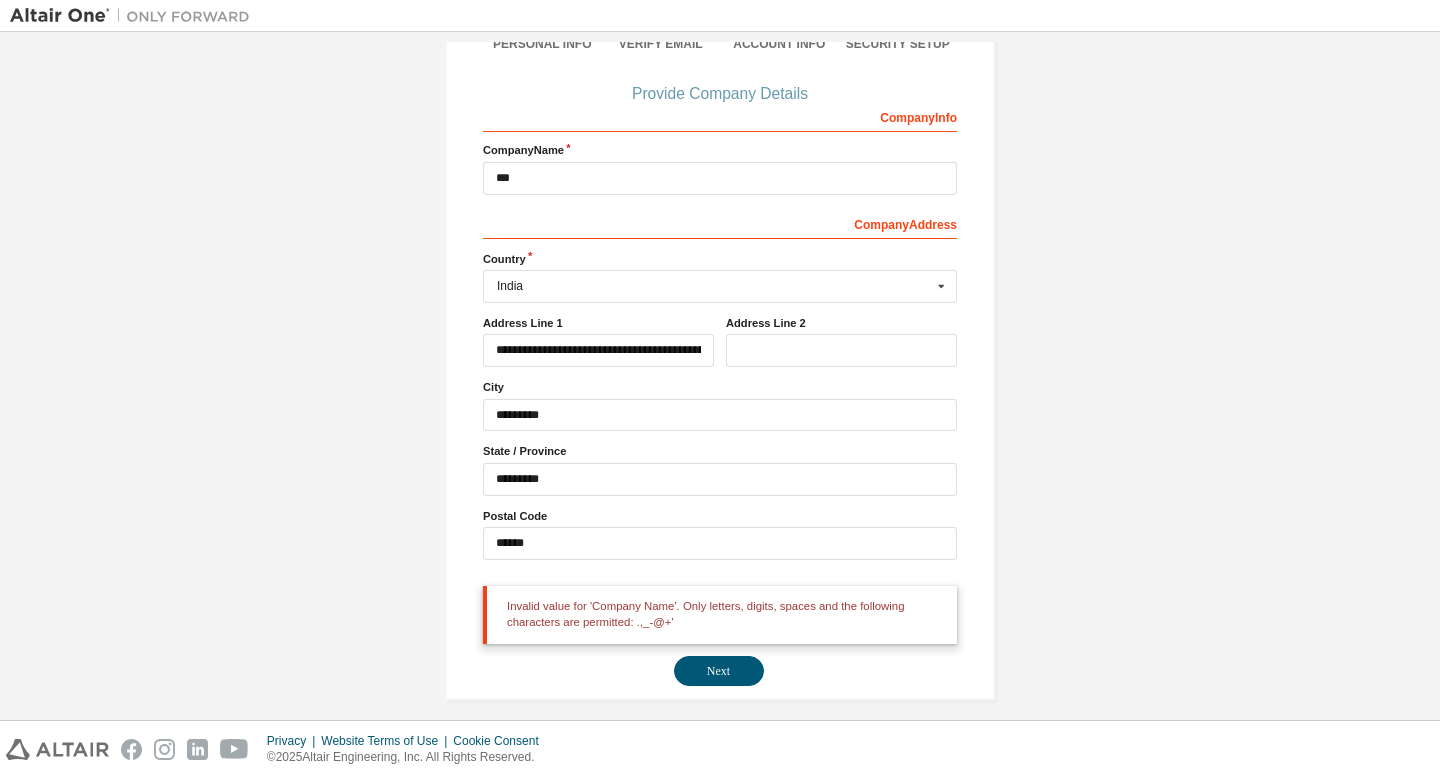 scroll, scrollTop: 206, scrollLeft: 0, axis: vertical 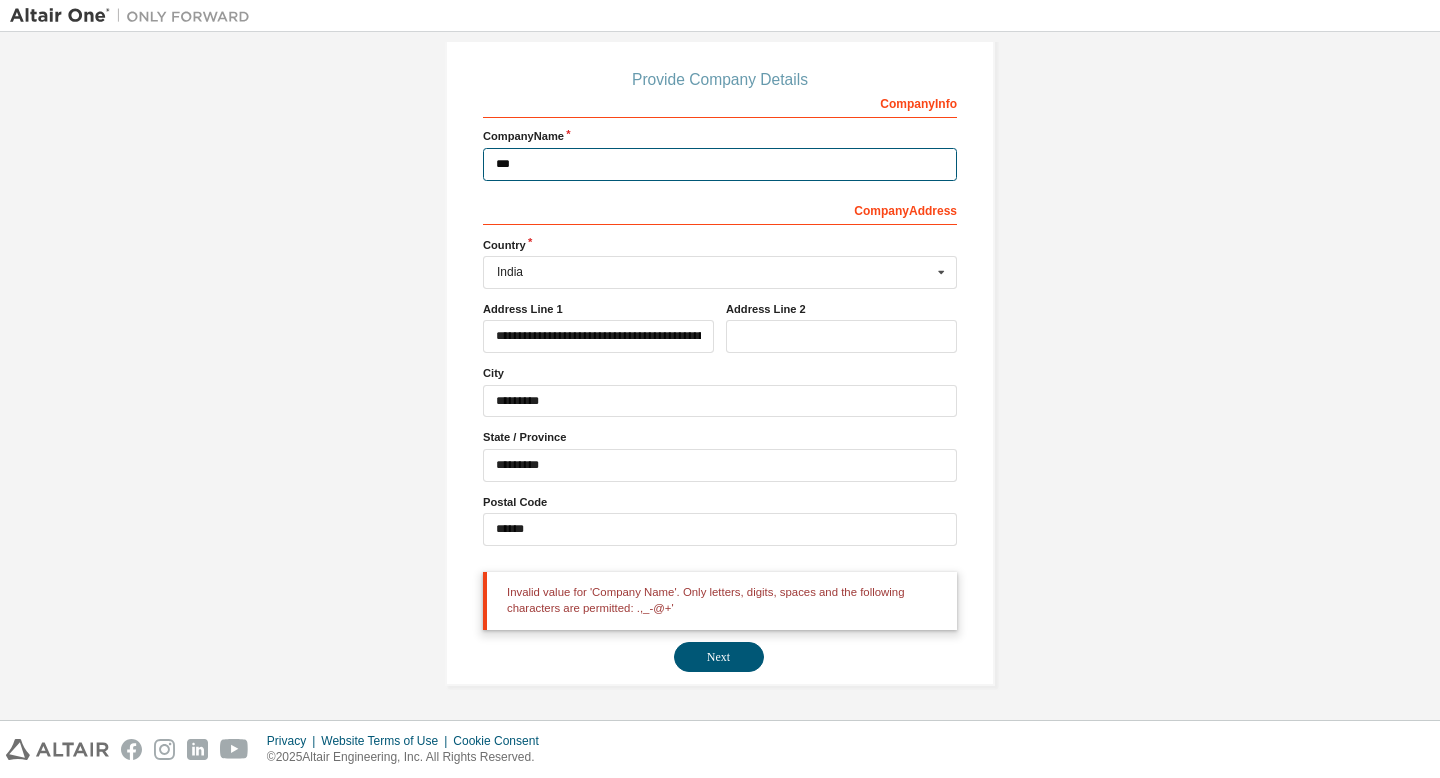 click on "***" at bounding box center [720, 164] 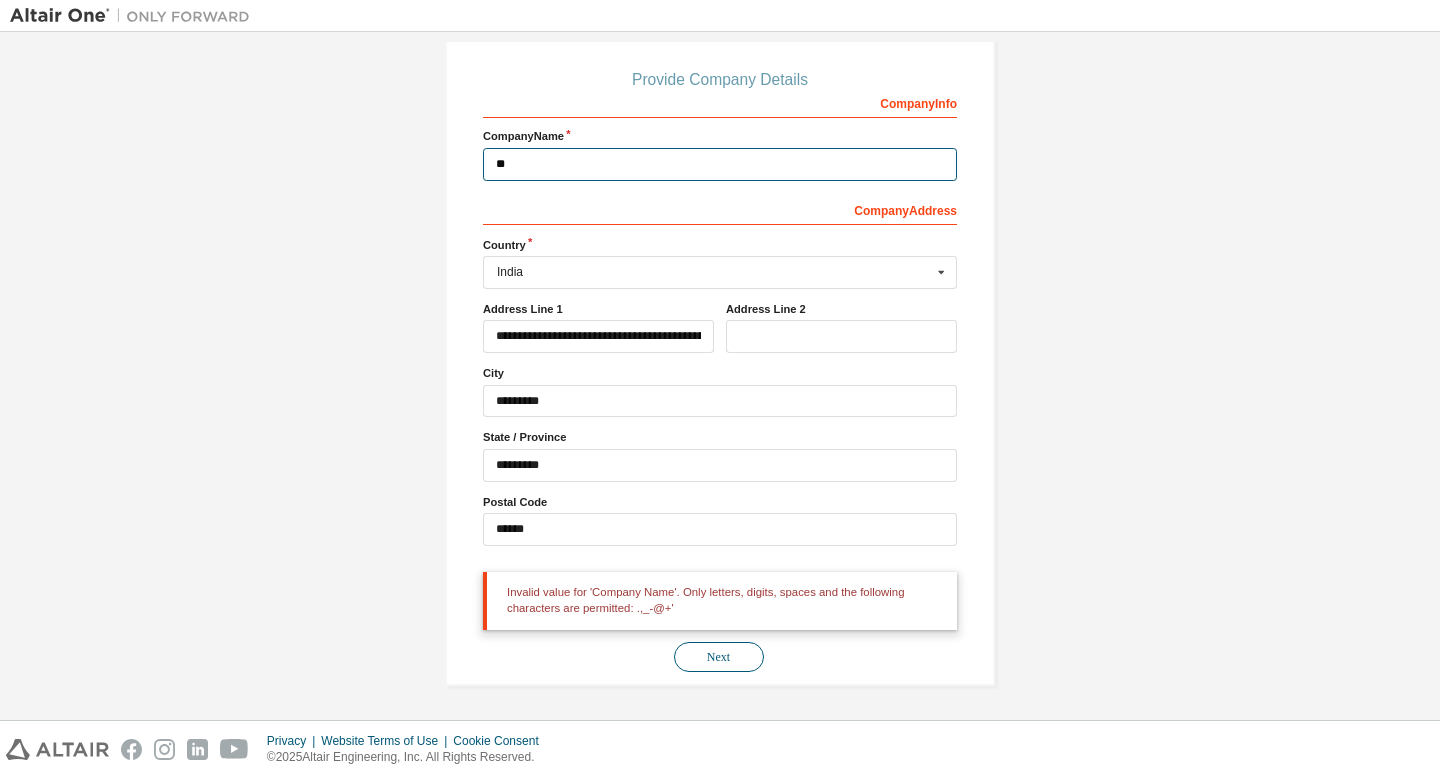 type on "**" 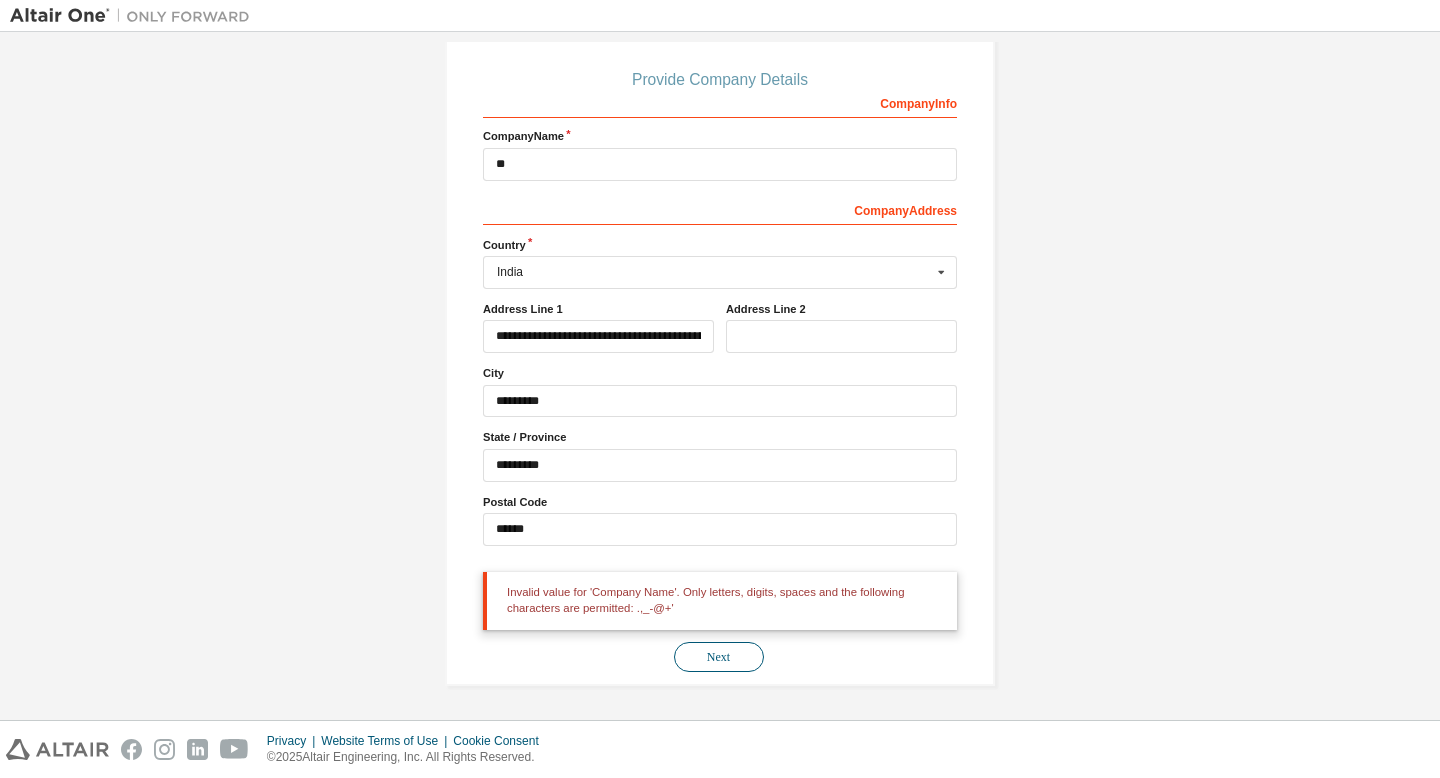 click on "Next" at bounding box center [719, 657] 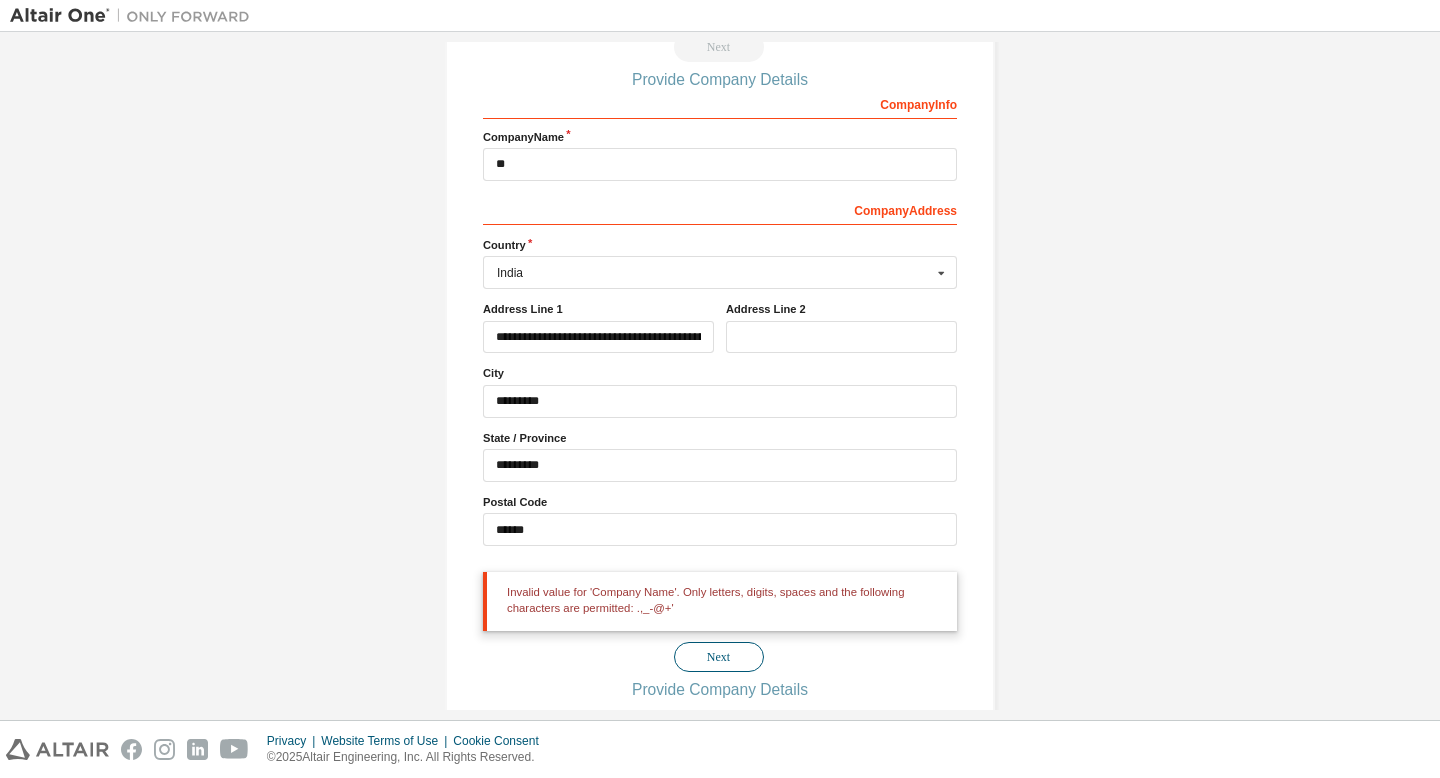scroll, scrollTop: 0, scrollLeft: 0, axis: both 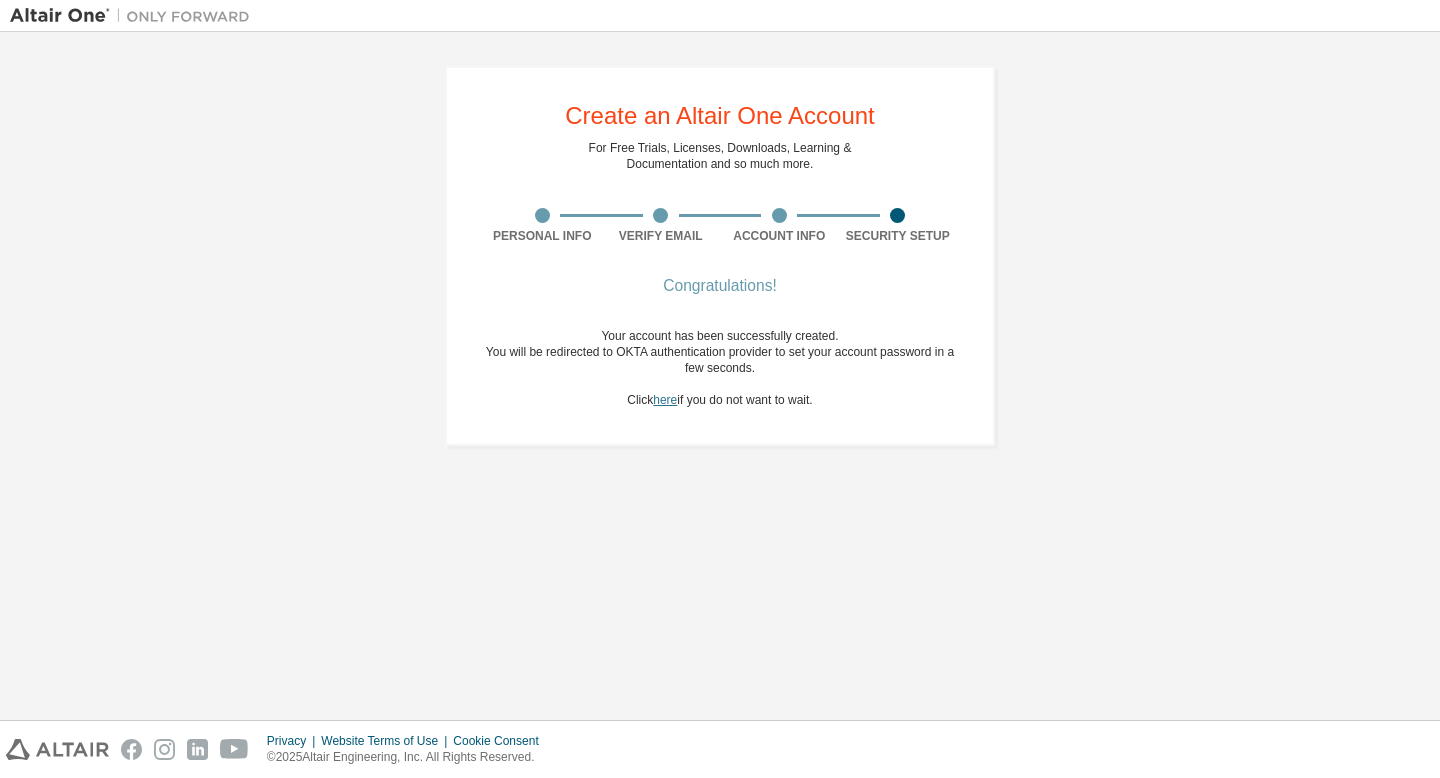 click on "here" at bounding box center (665, 400) 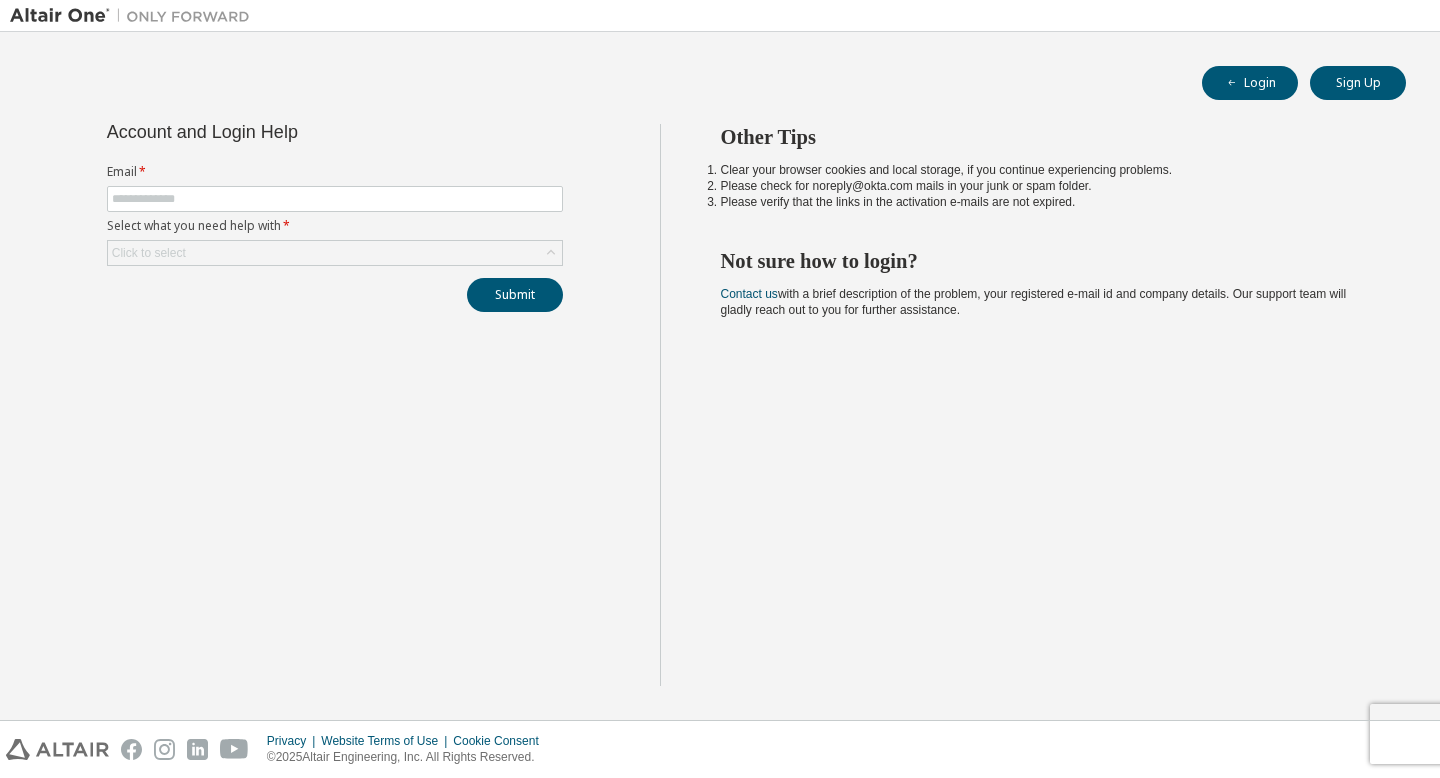 scroll, scrollTop: 0, scrollLeft: 0, axis: both 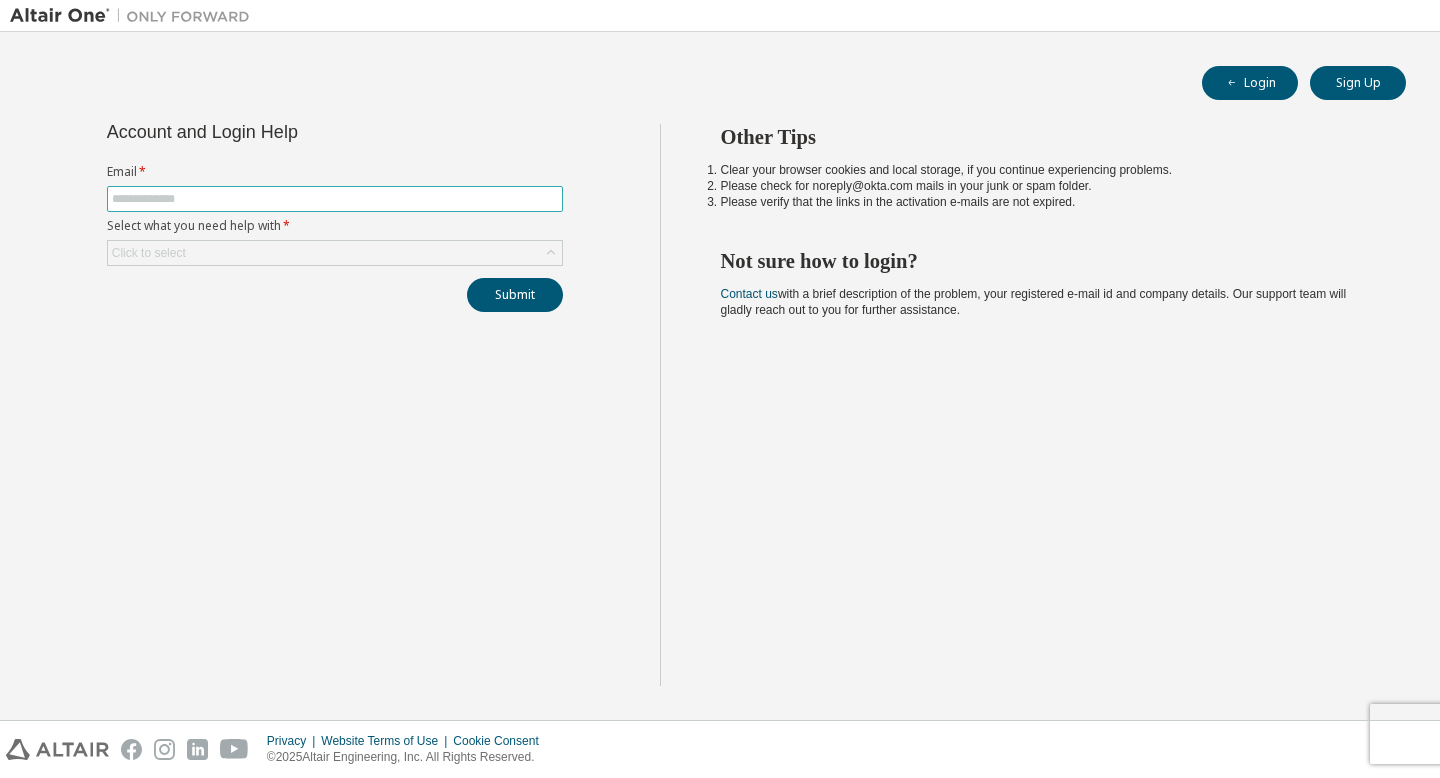 click at bounding box center [335, 199] 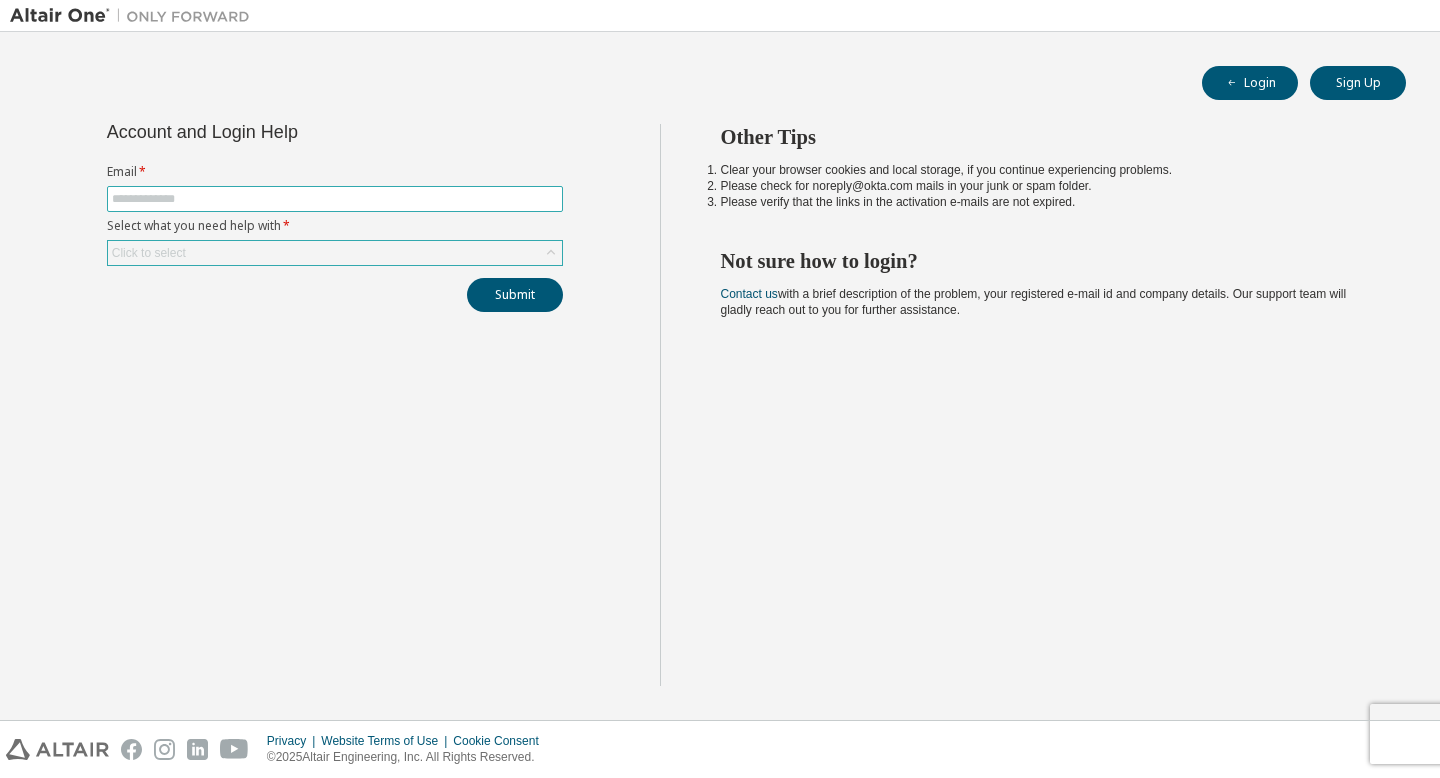 type on "**********" 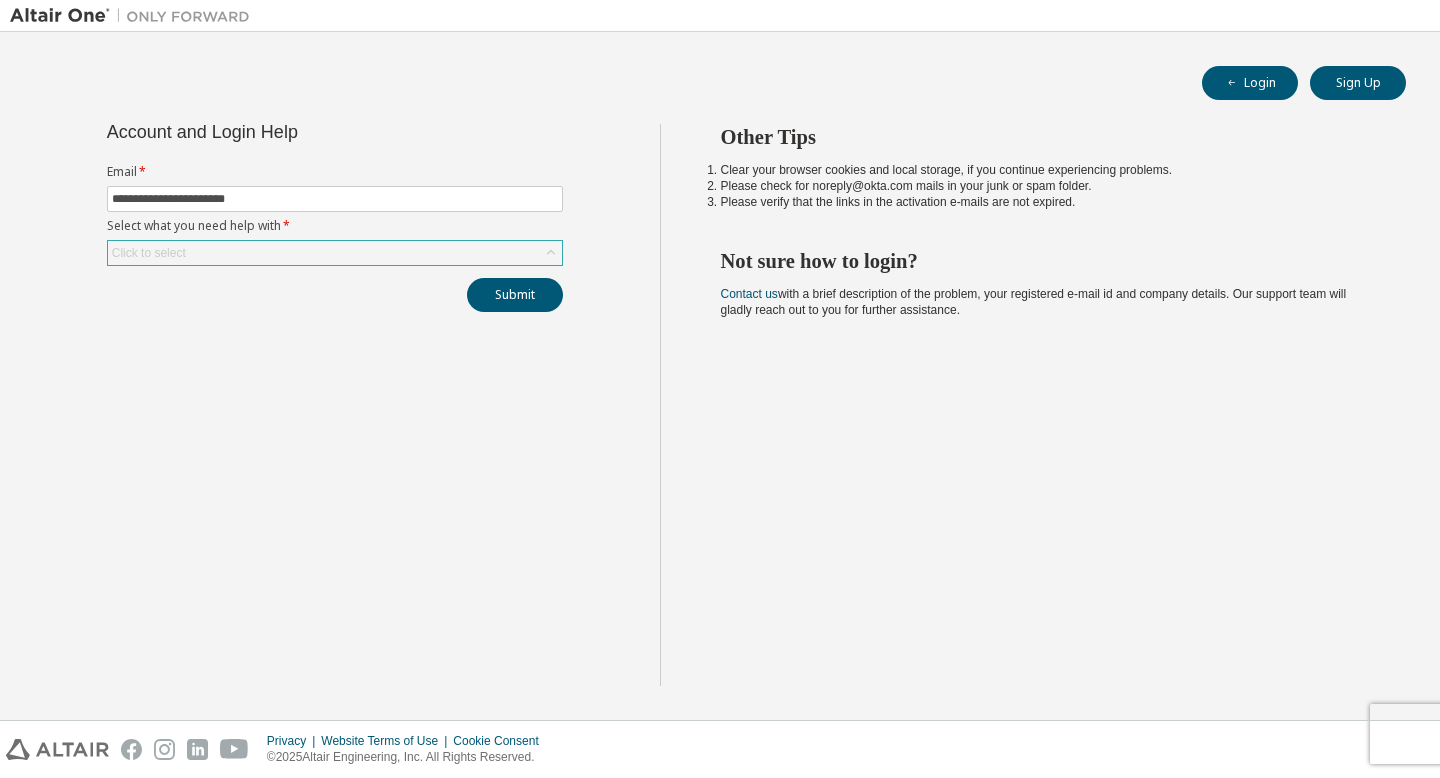 click on "Click to select" at bounding box center [335, 253] 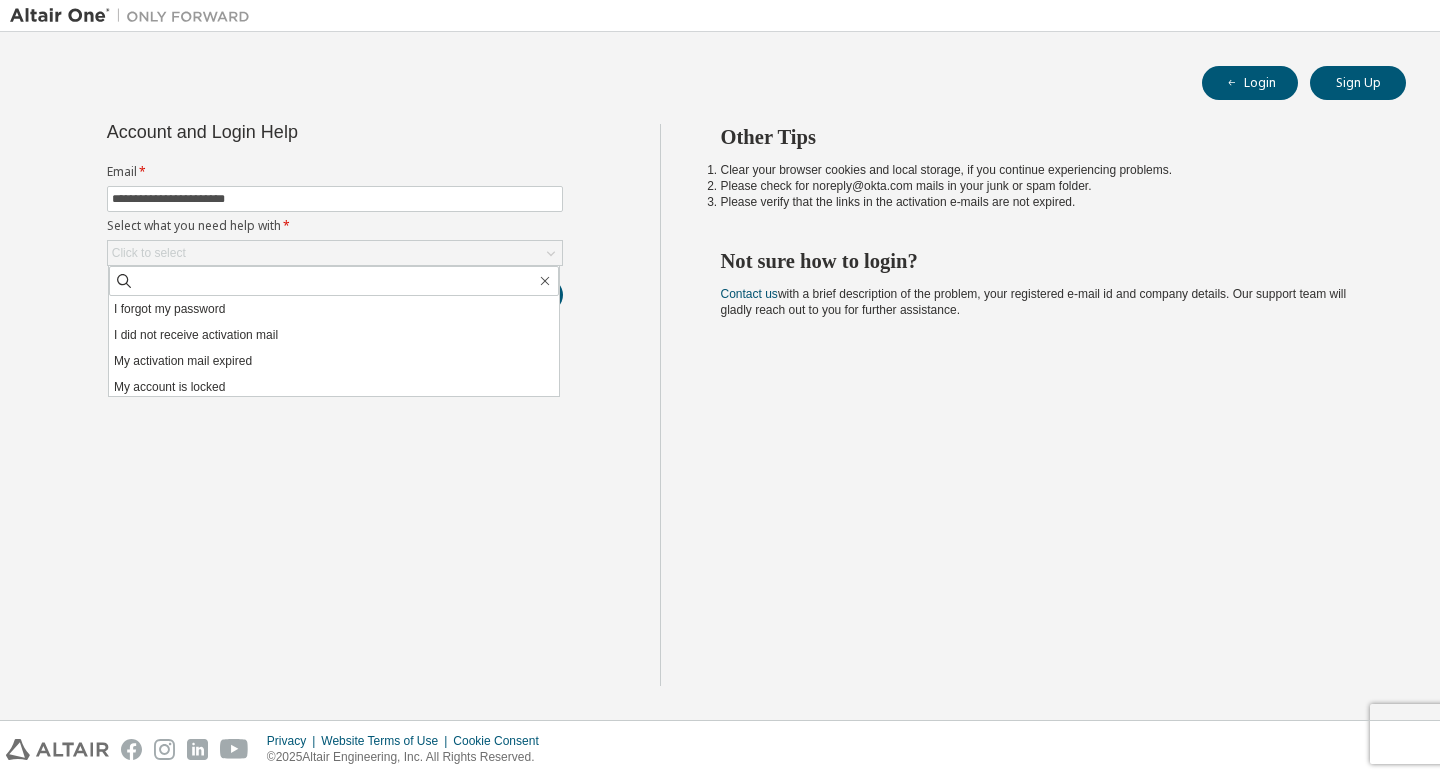 click on "**********" at bounding box center (335, 405) 